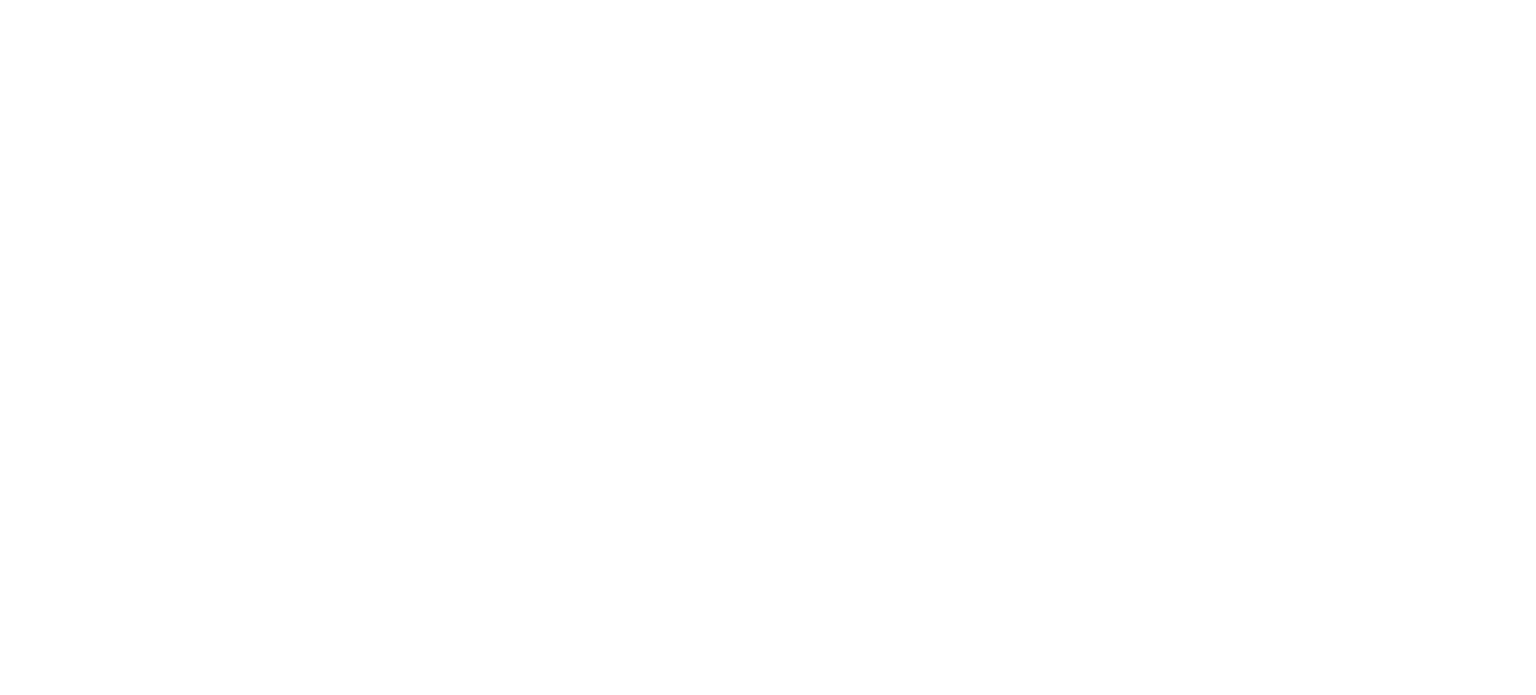 scroll, scrollTop: 0, scrollLeft: 0, axis: both 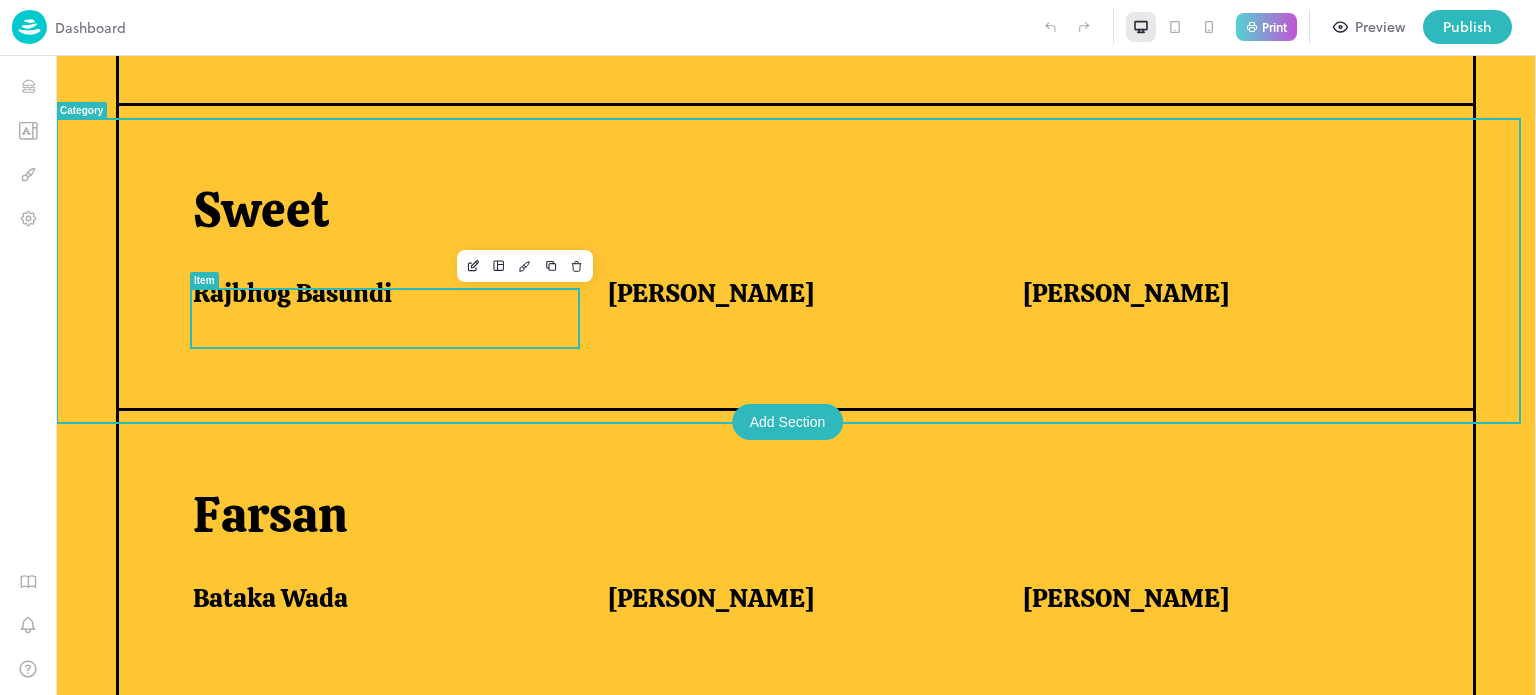 click on "Rajbhog Basundi" at bounding box center [376, 293] 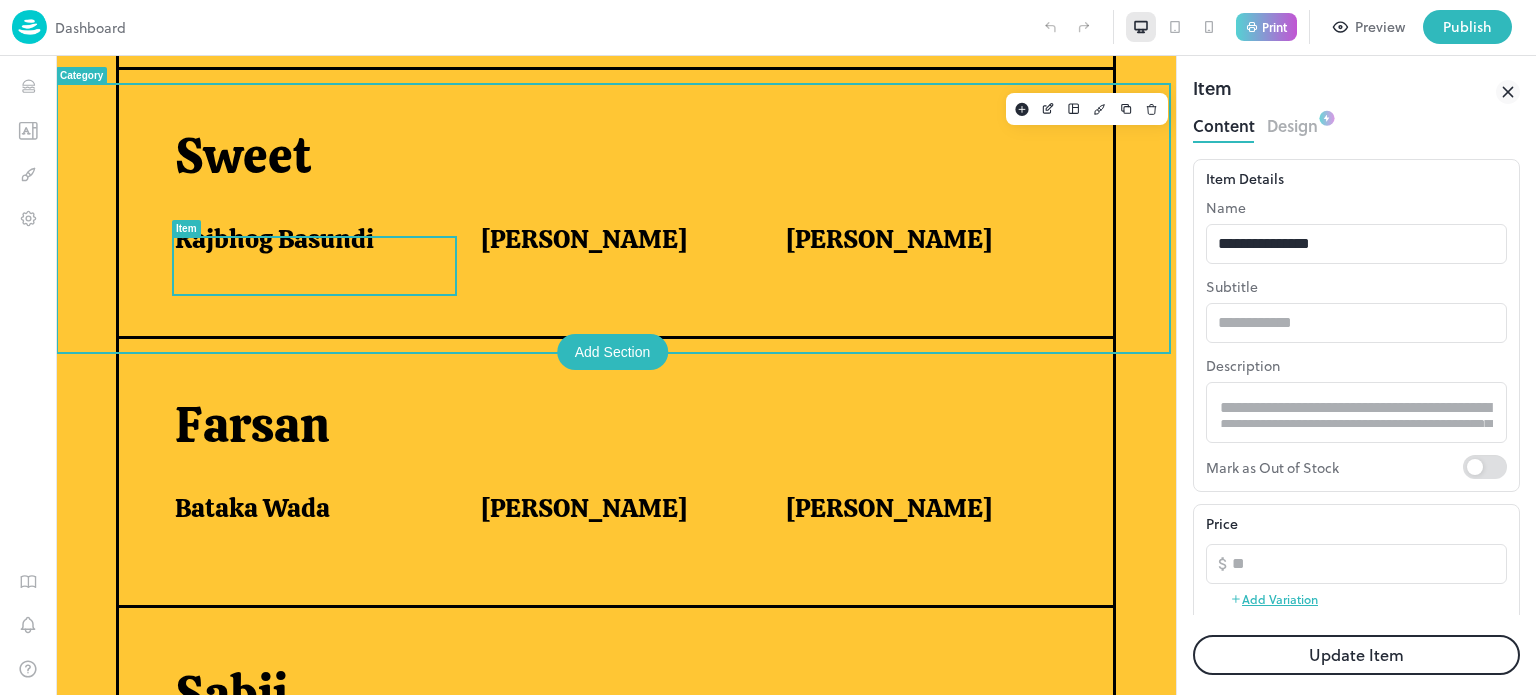 scroll, scrollTop: 0, scrollLeft: 0, axis: both 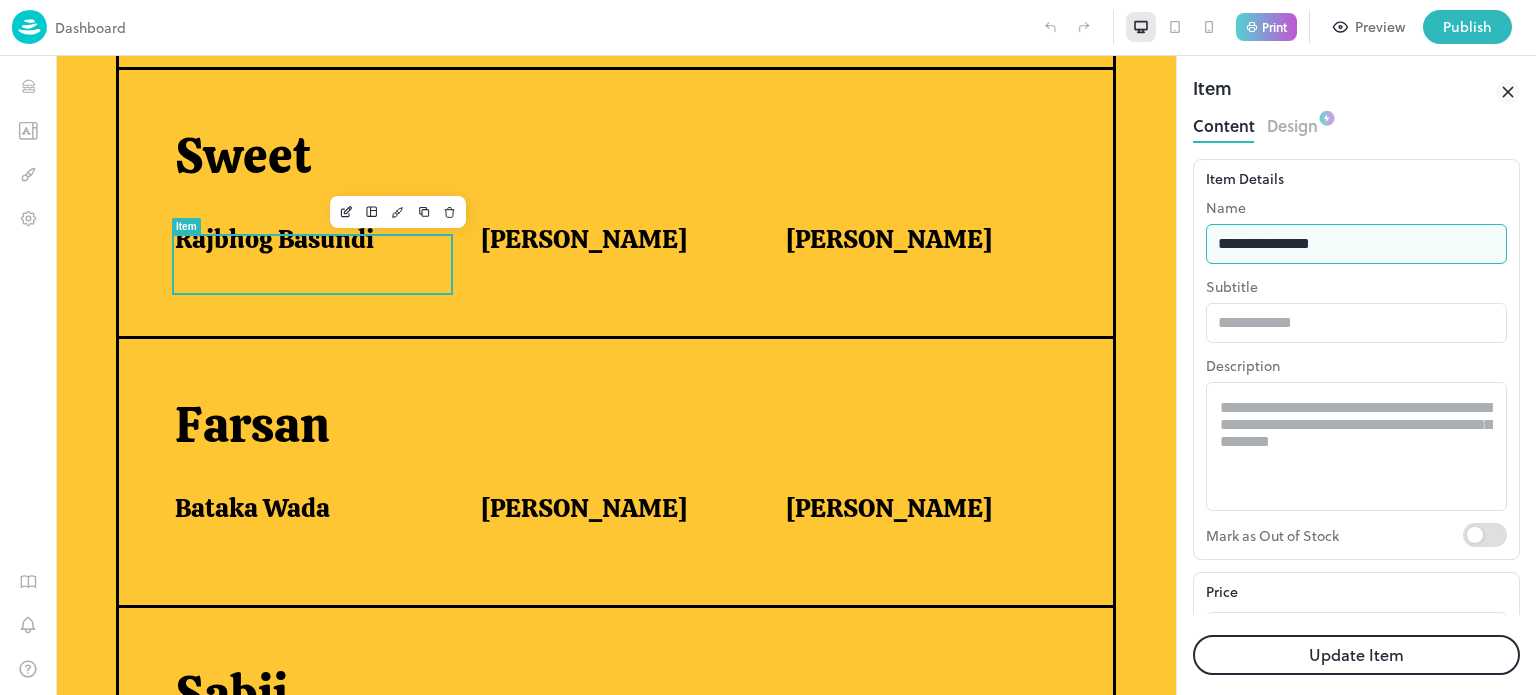 click on "**********" at bounding box center (1356, 244) 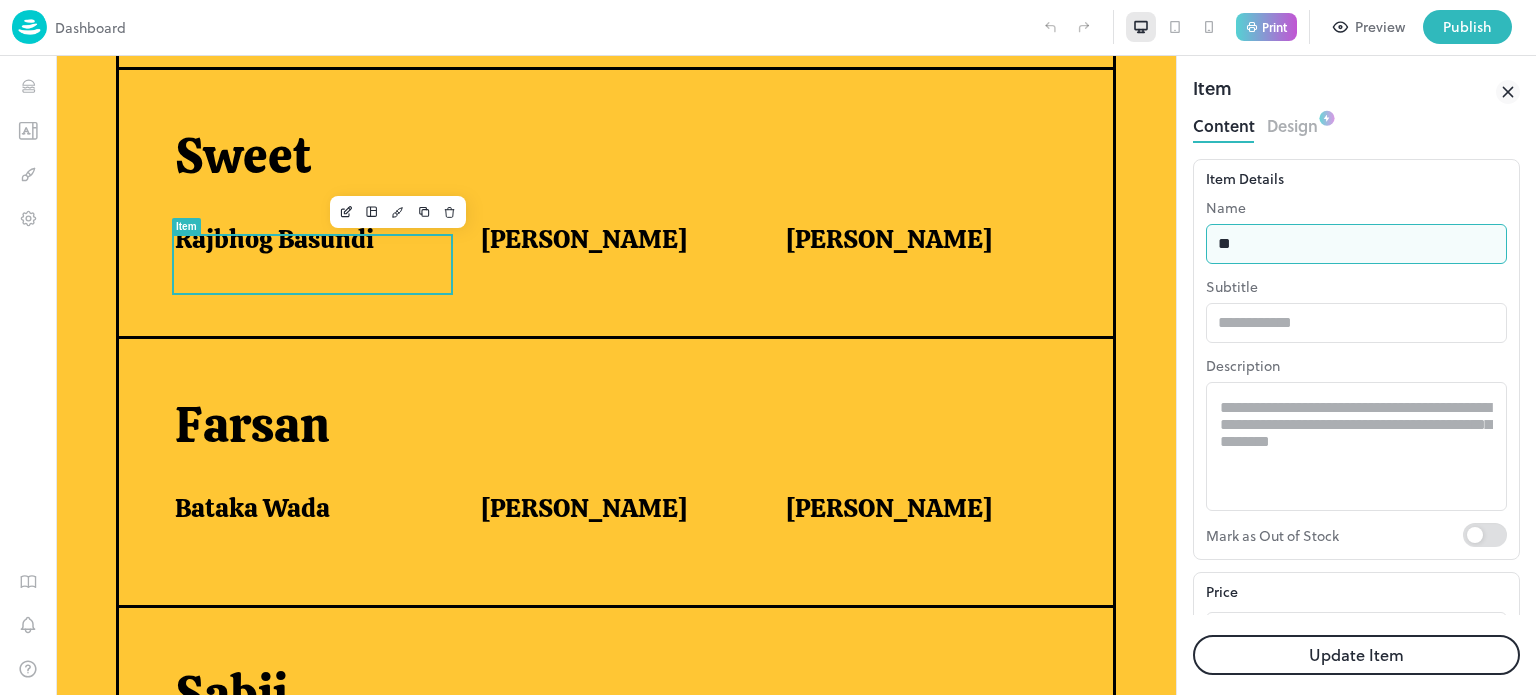 type on "*" 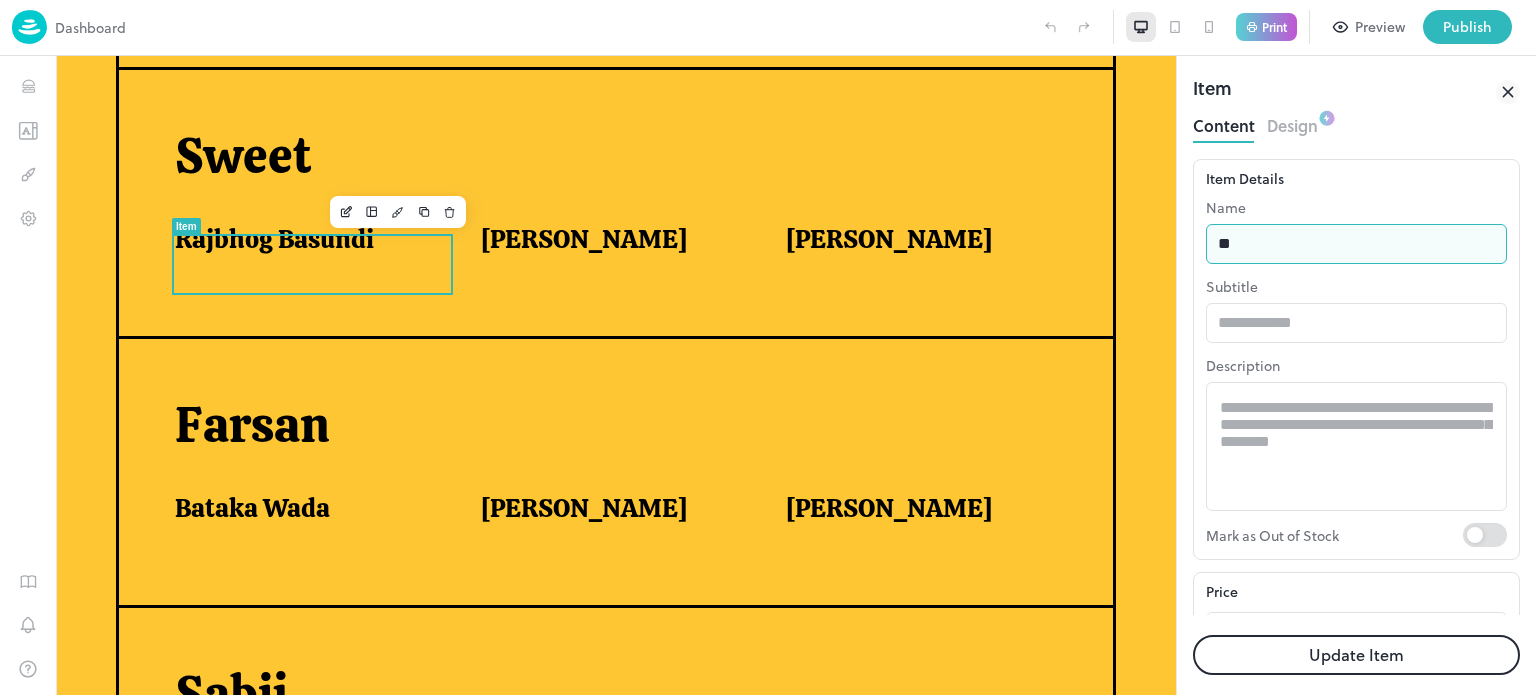 type on "********" 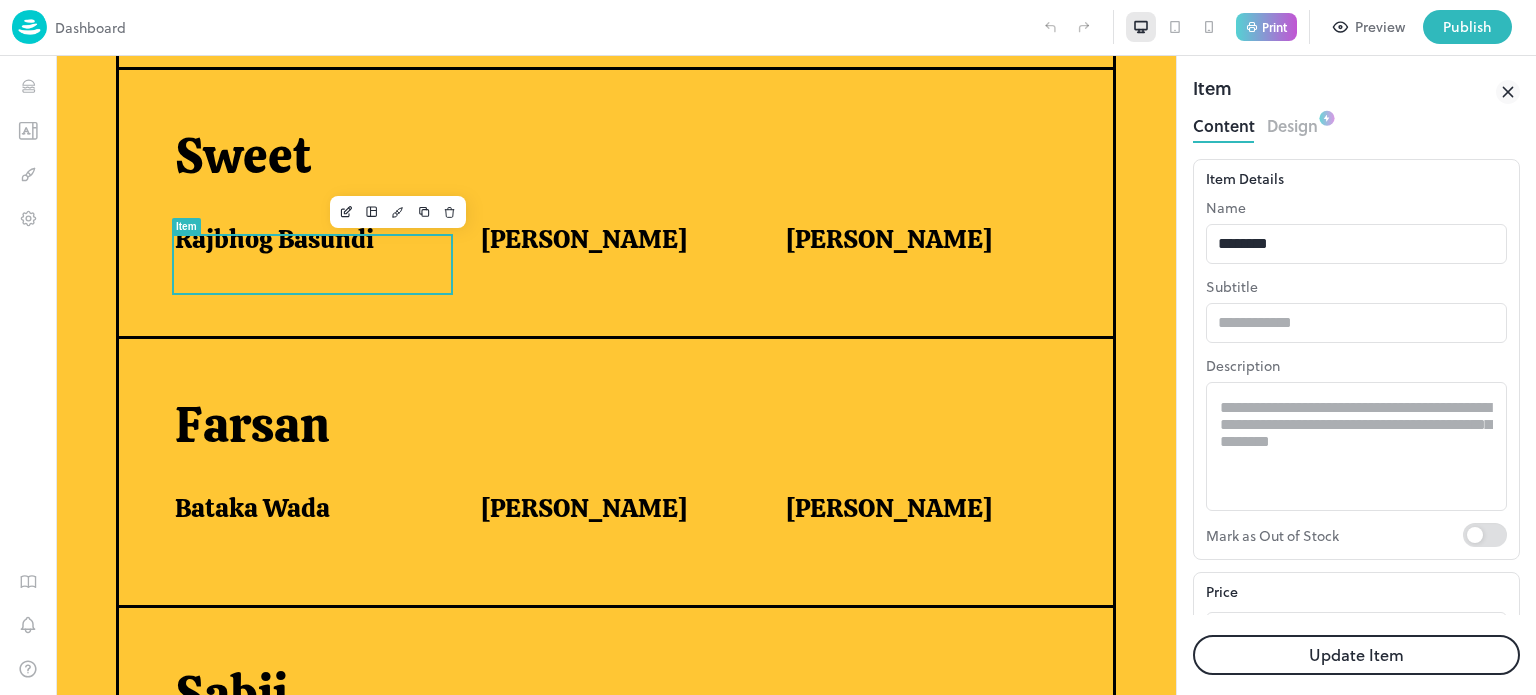 click on "Update Item" at bounding box center [1356, 655] 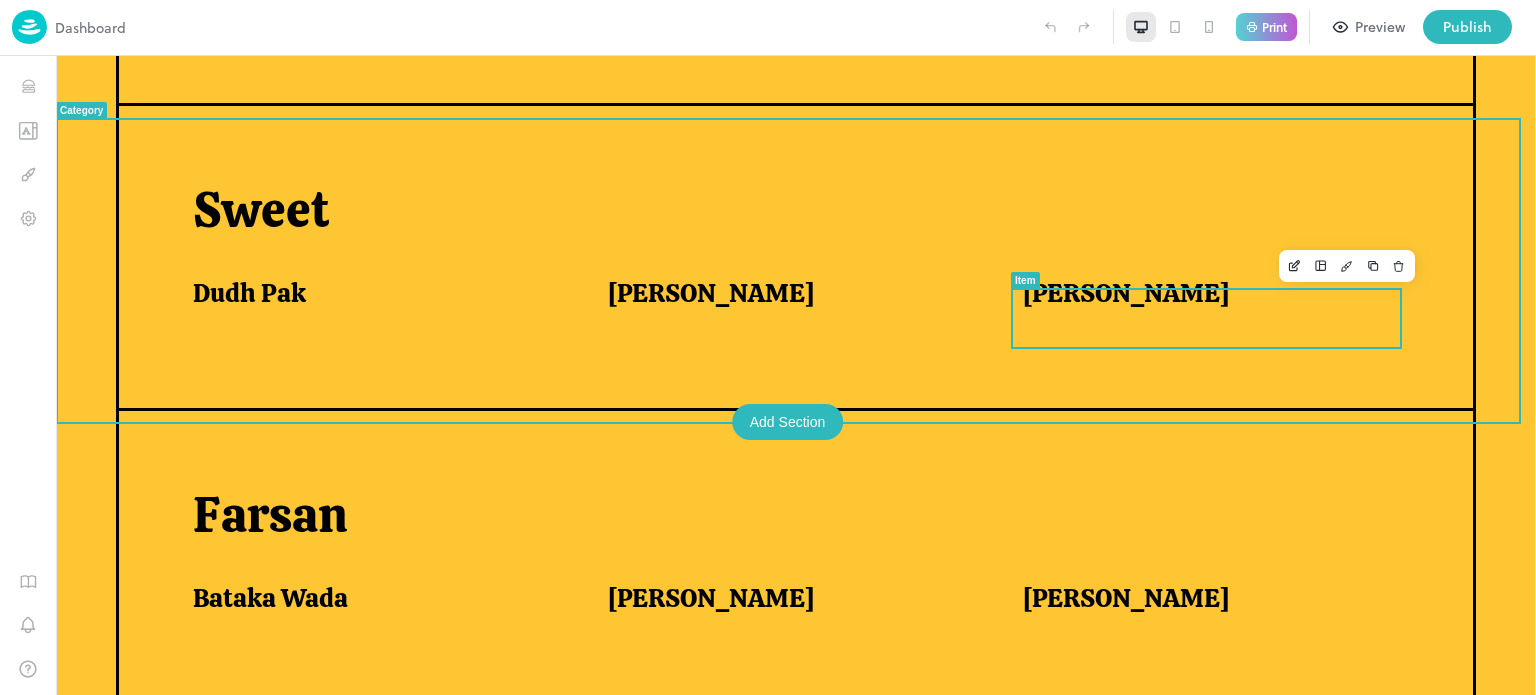 click on "Majum Halvo" at bounding box center (1126, 293) 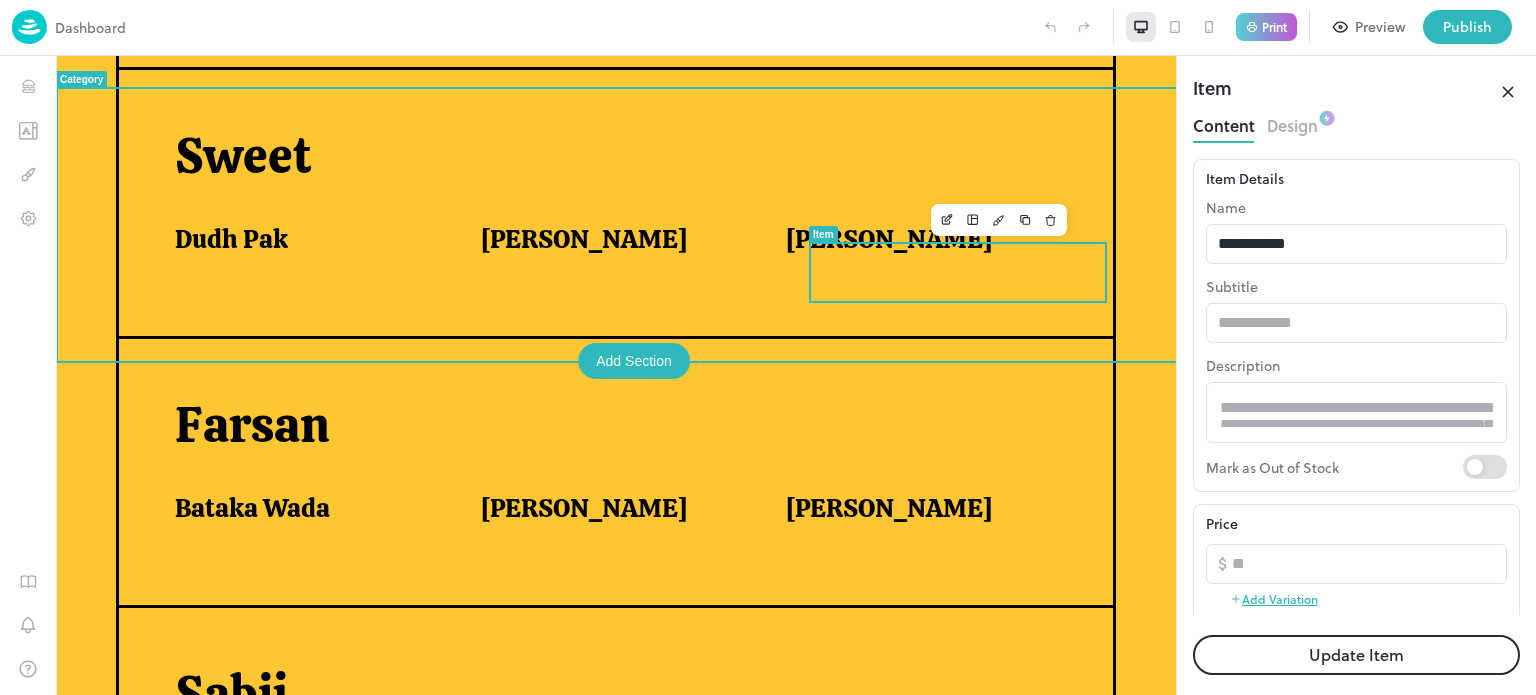 scroll, scrollTop: 0, scrollLeft: 0, axis: both 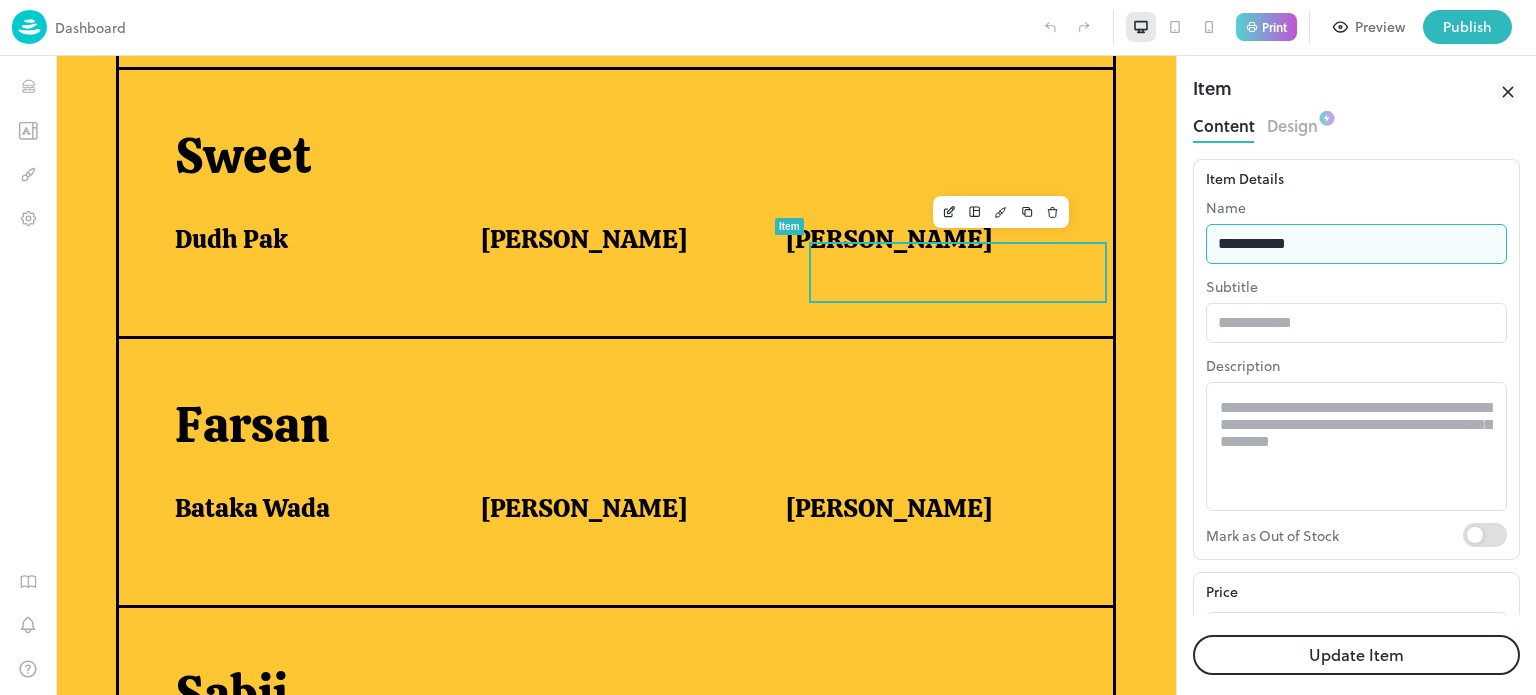 click on "**********" at bounding box center (1356, 244) 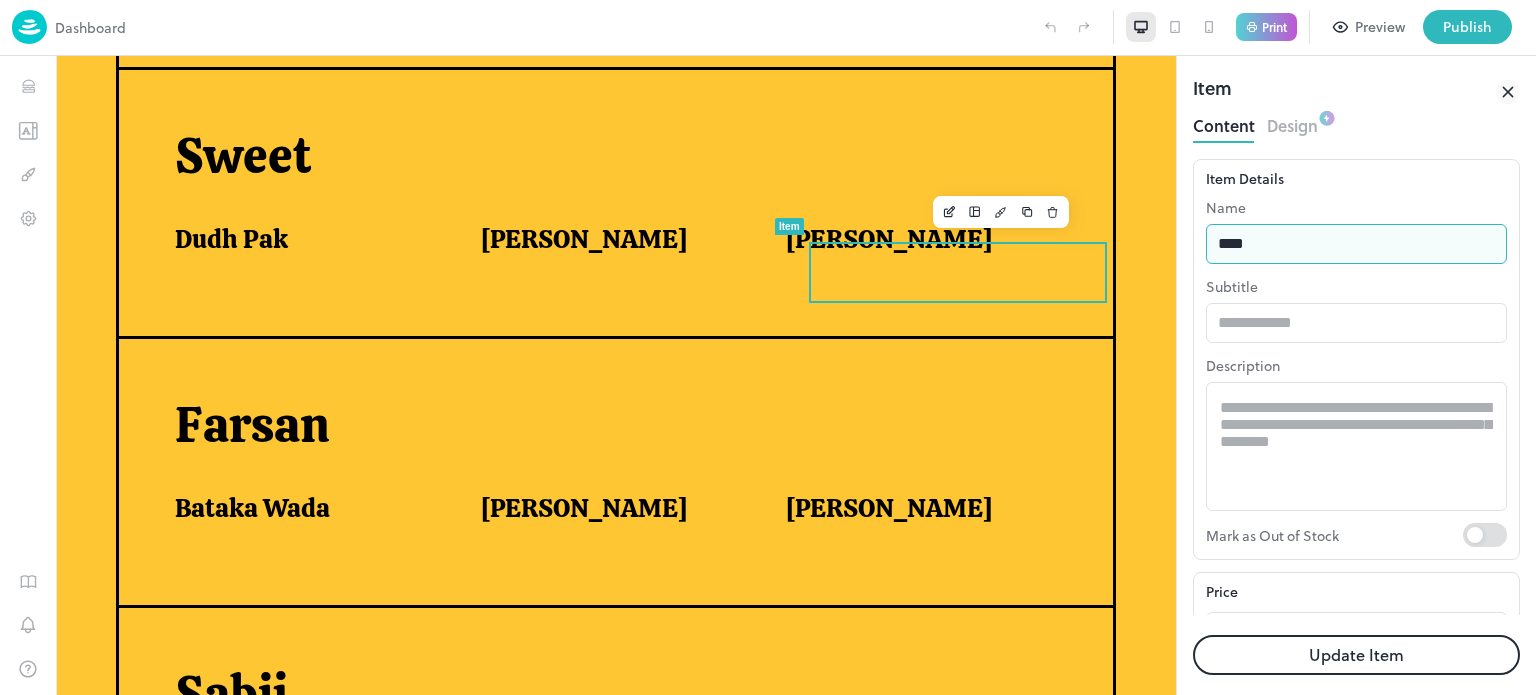 type on "**********" 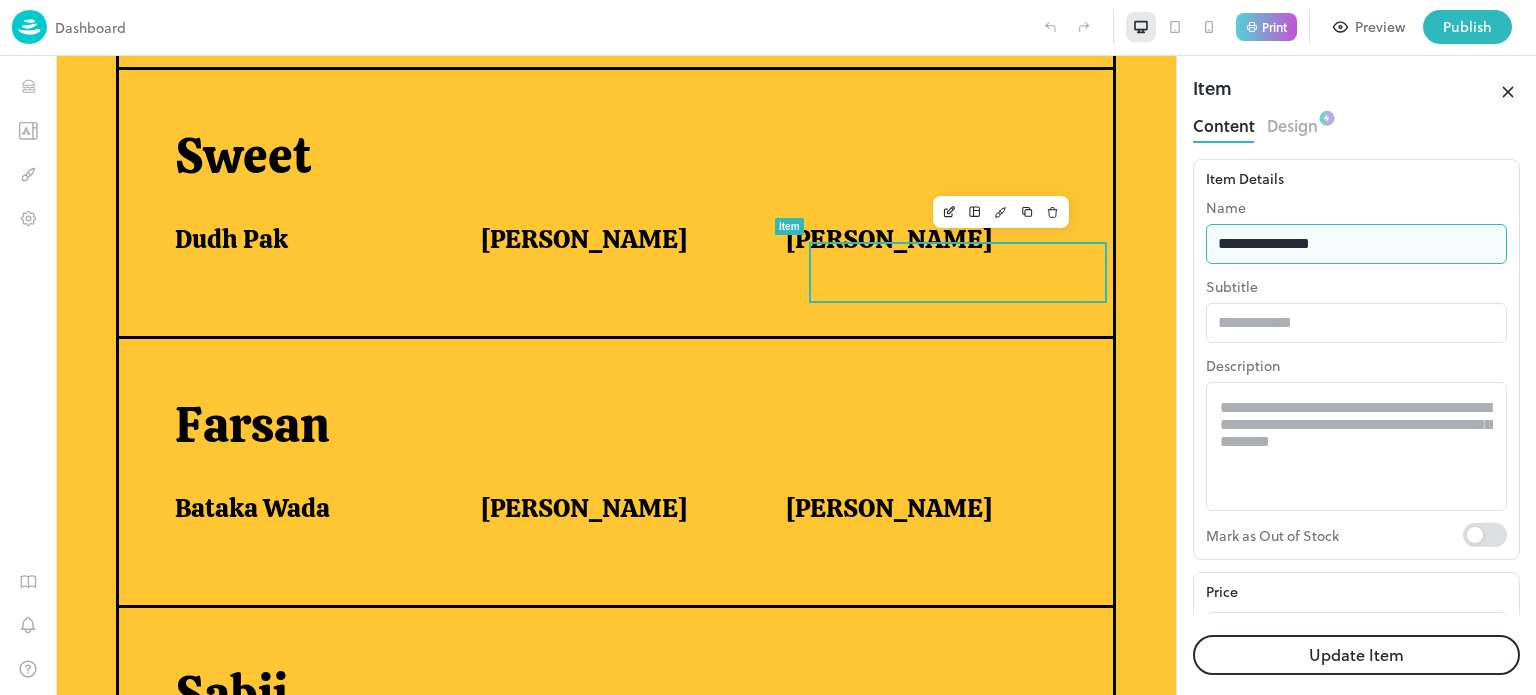 click on "Update Item" at bounding box center [1356, 655] 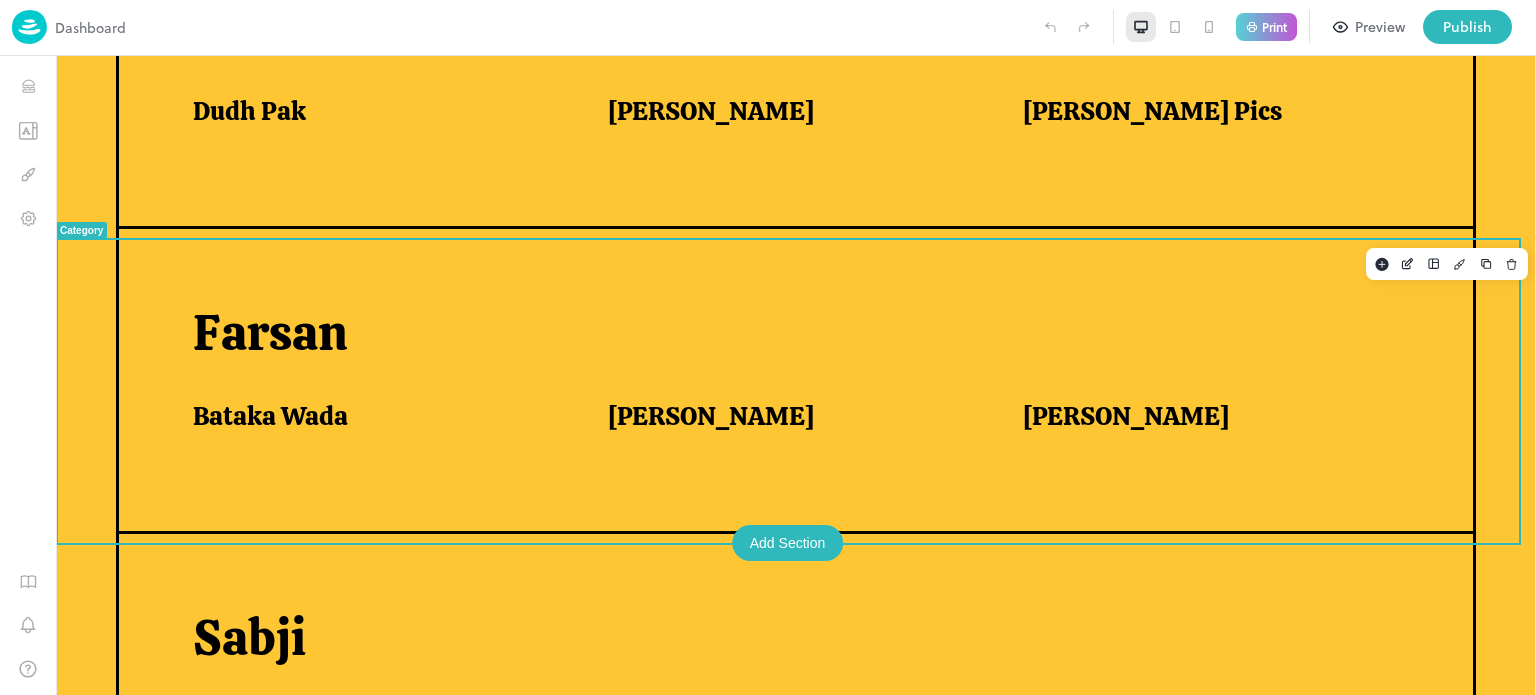 scroll, scrollTop: 987, scrollLeft: 0, axis: vertical 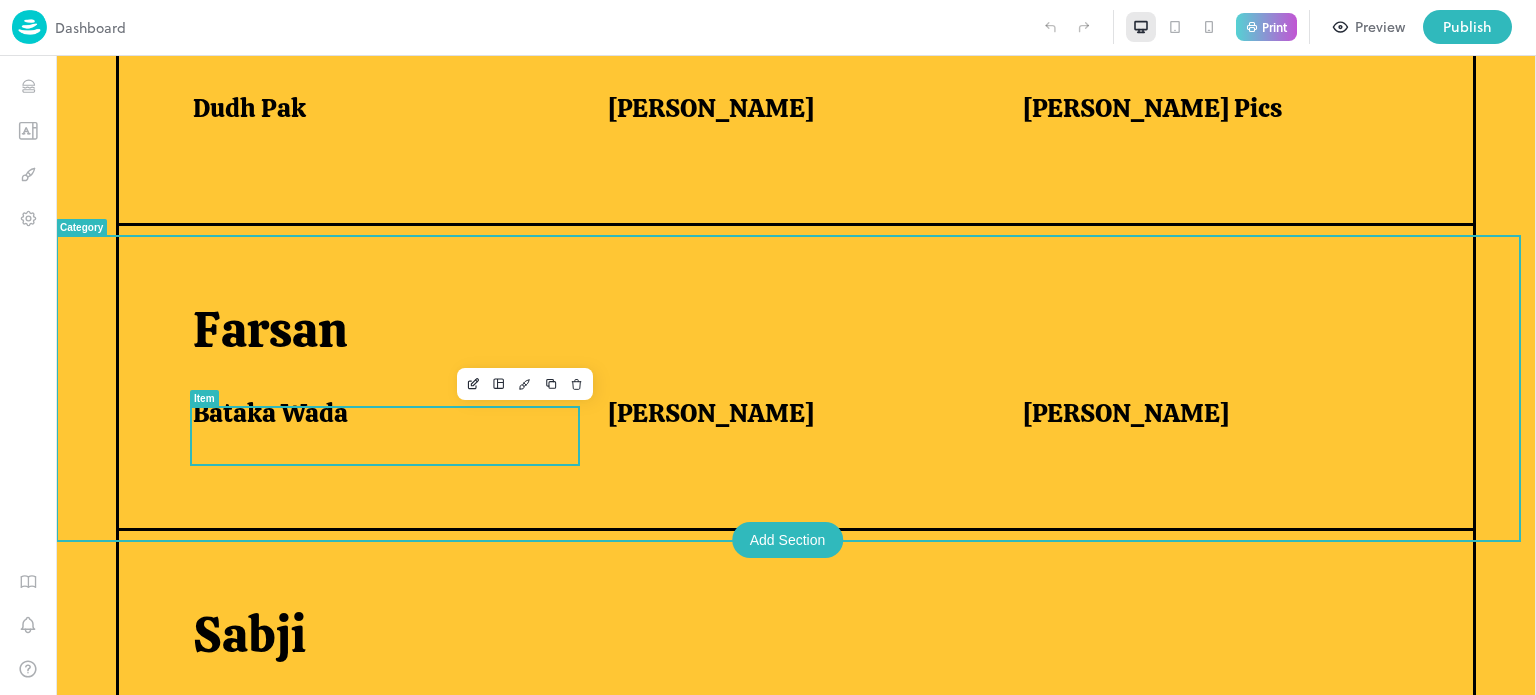 click on "Bataka Wada" at bounding box center (376, 413) 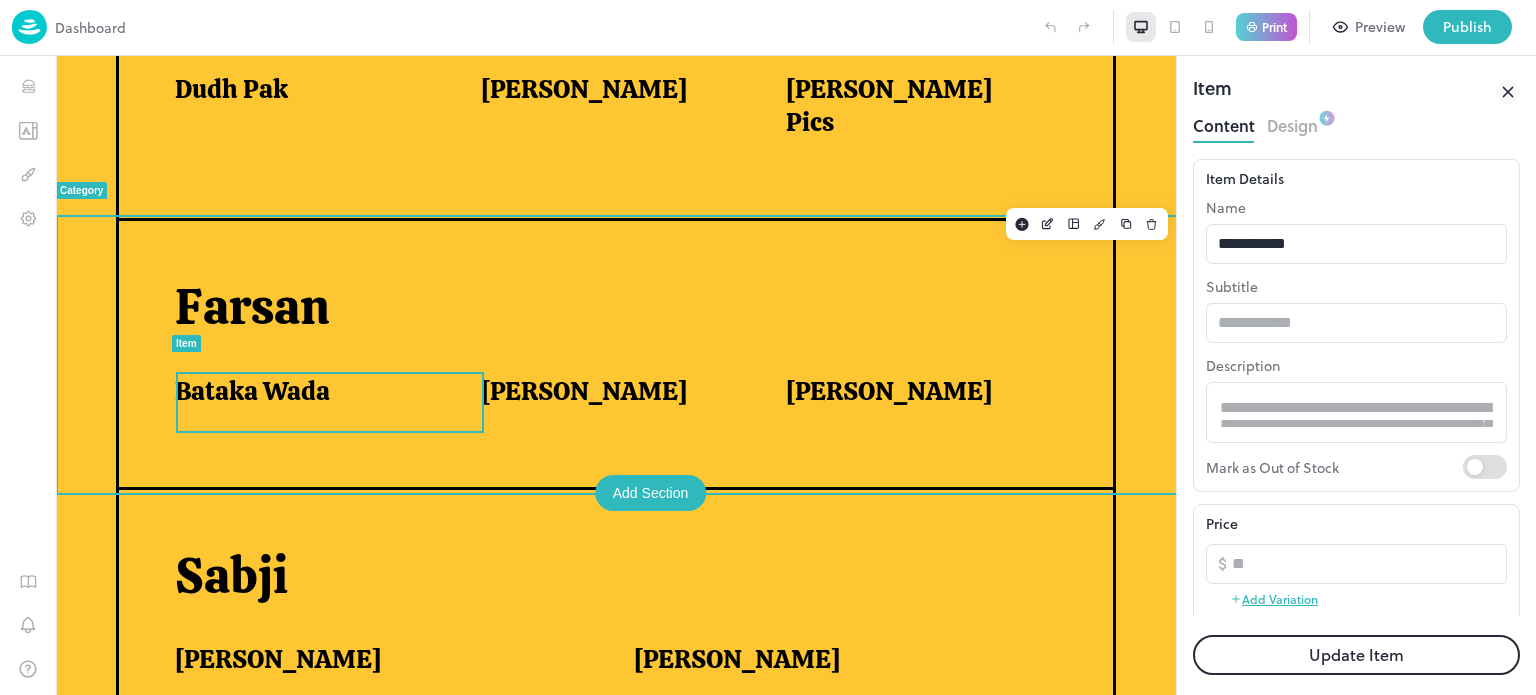 scroll, scrollTop: 0, scrollLeft: 0, axis: both 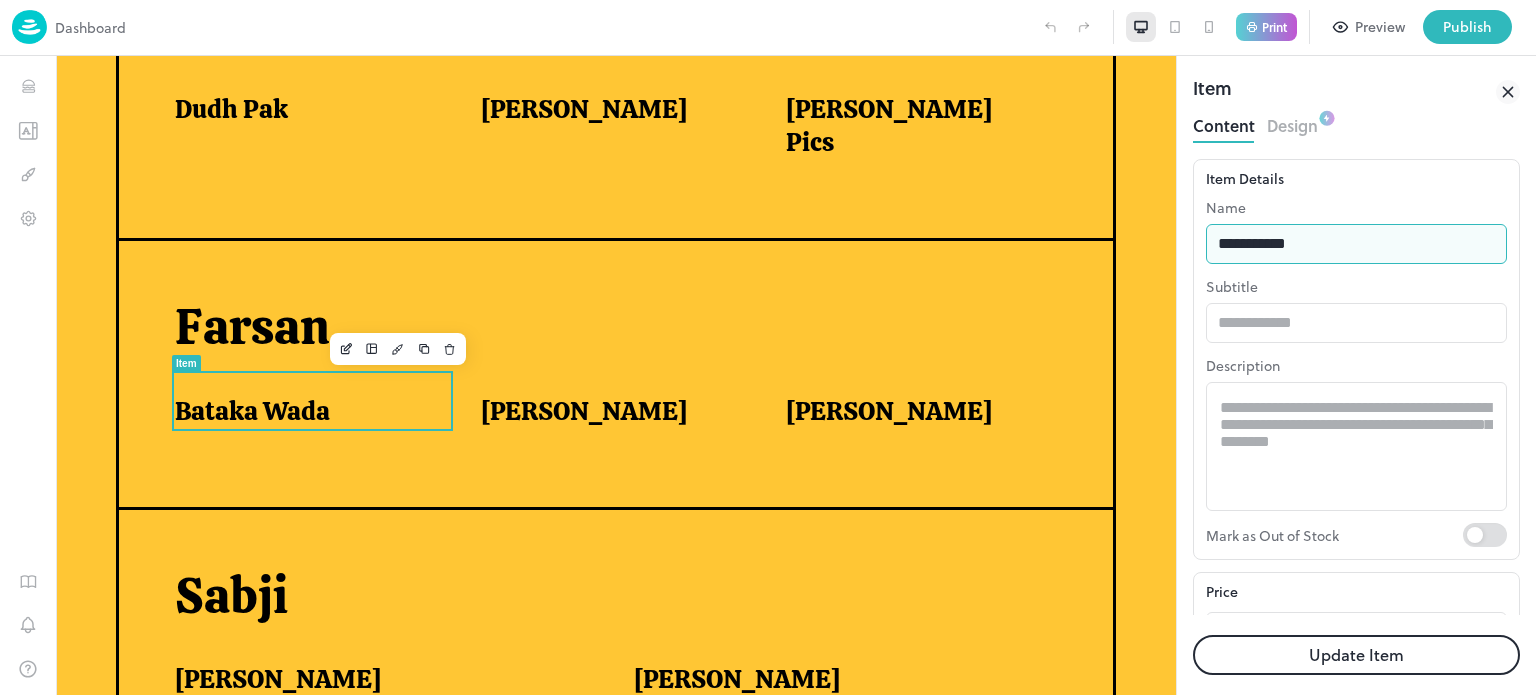 click on "**********" at bounding box center [1356, 244] 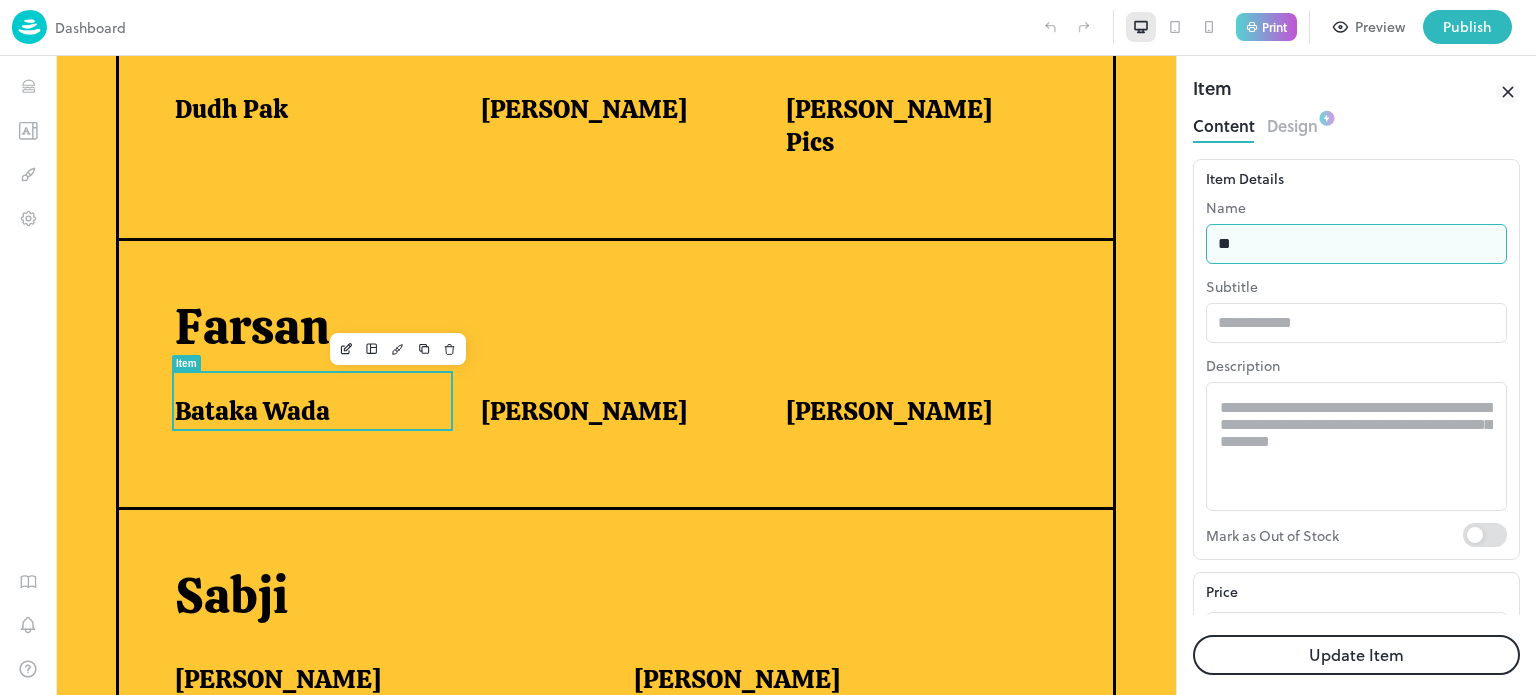 type on "*" 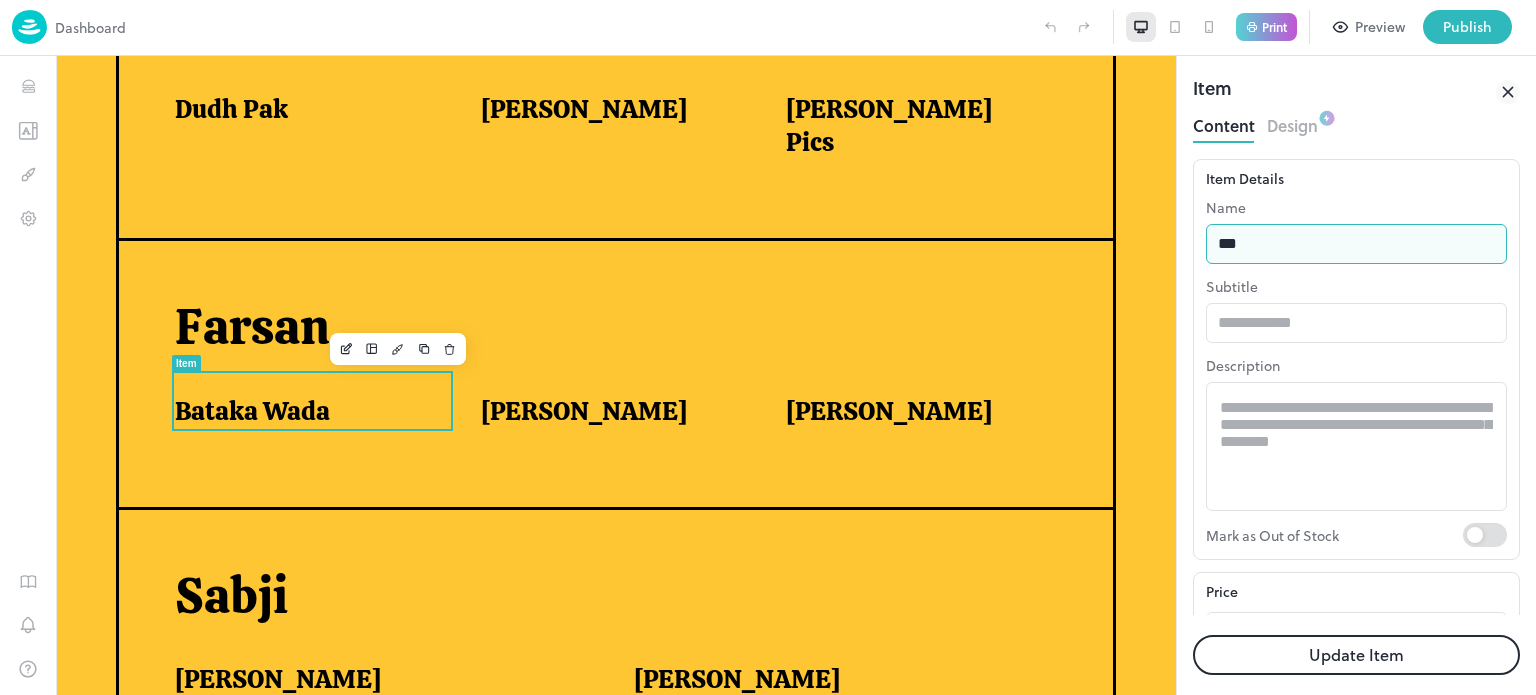 type on "**********" 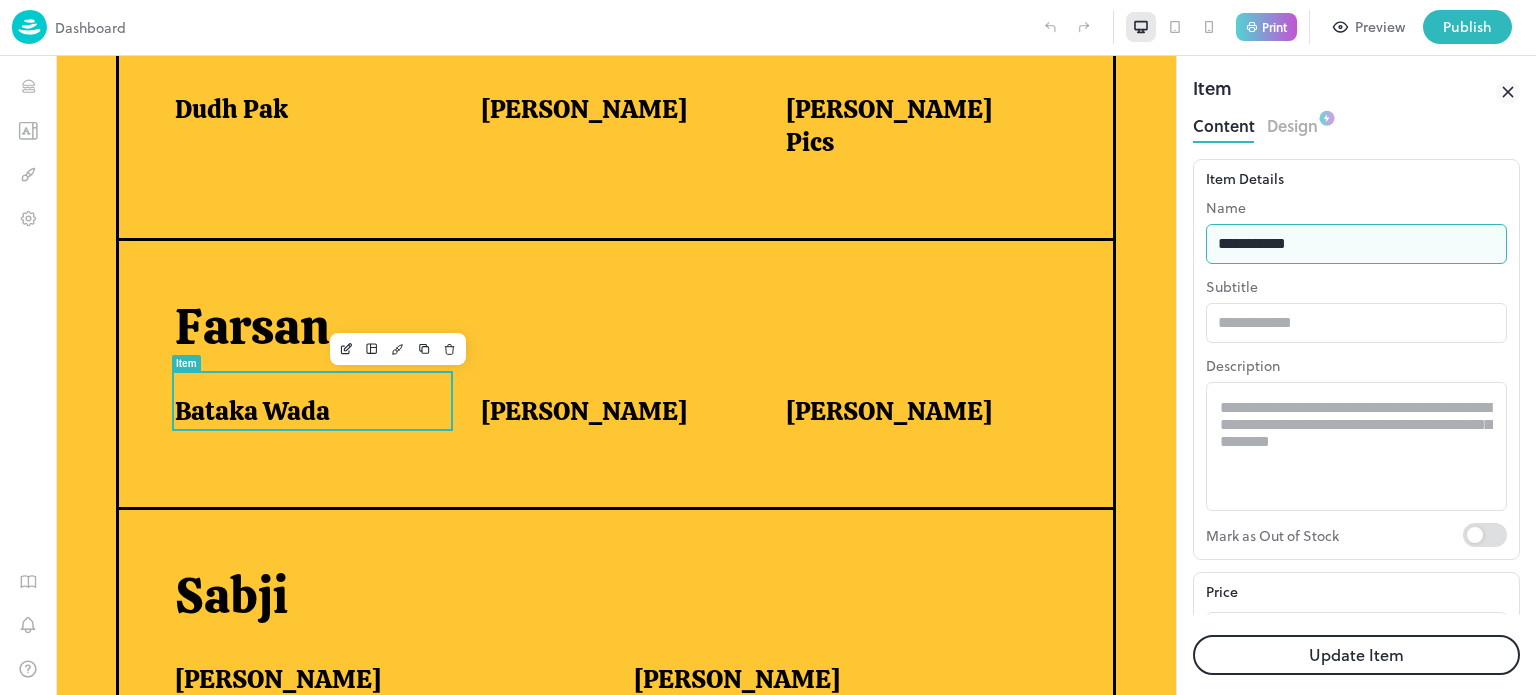 click on "Update Item" at bounding box center [1356, 655] 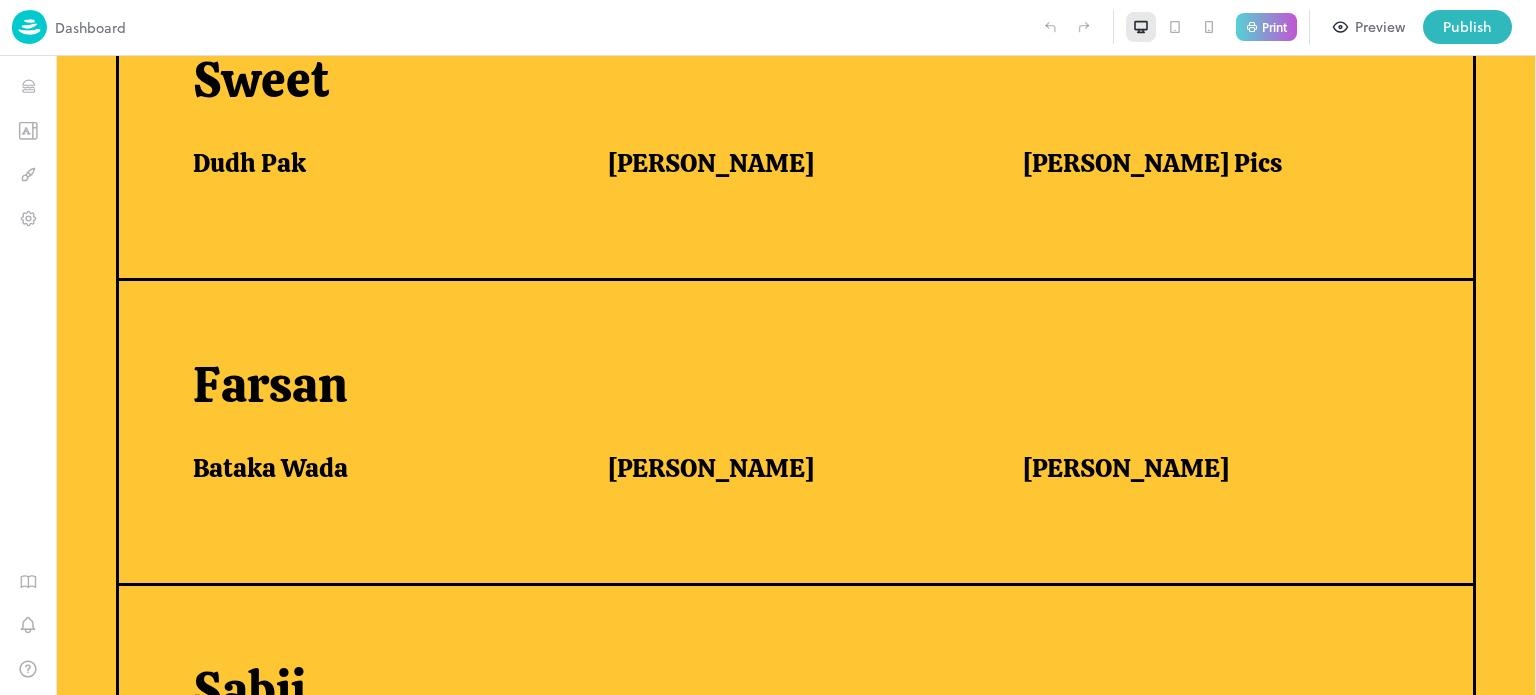 scroll, scrollTop: 987, scrollLeft: 0, axis: vertical 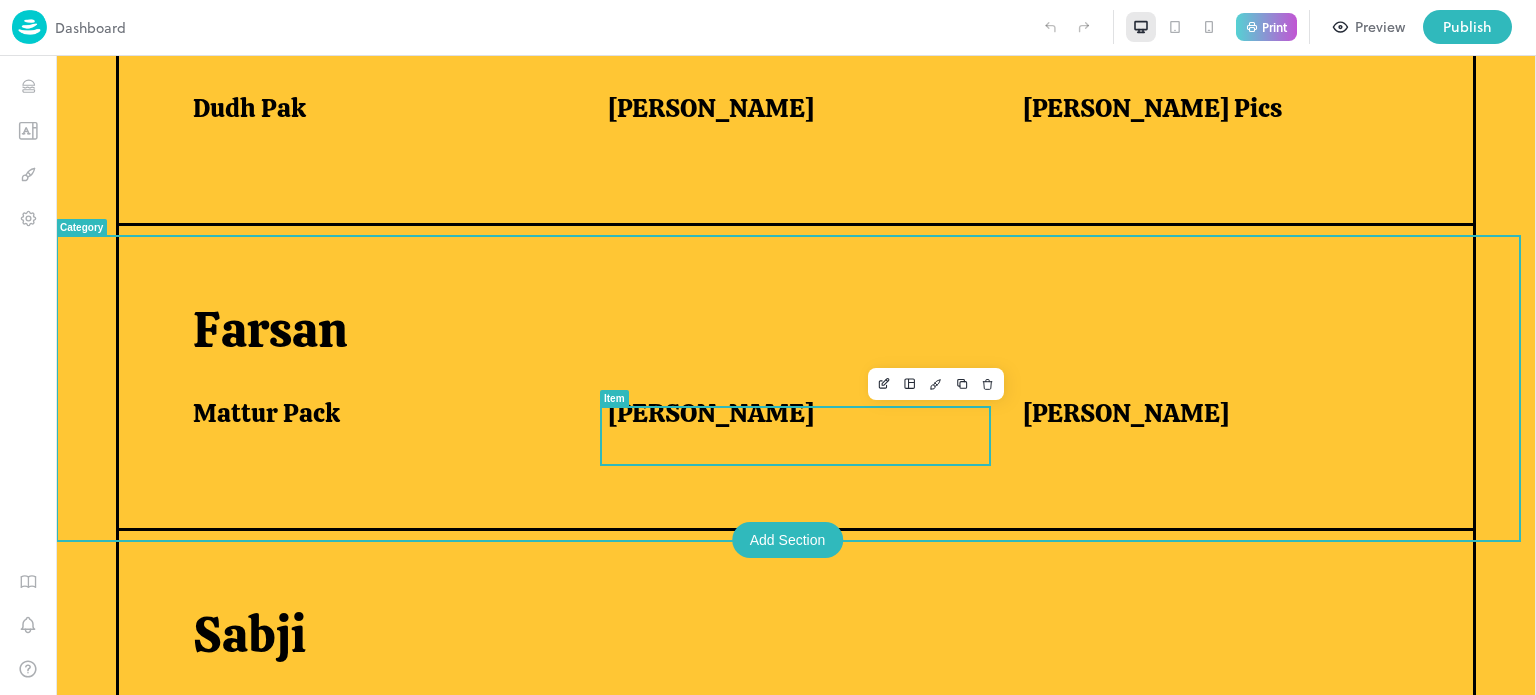 click on "Jeera Dhokala" at bounding box center [711, 413] 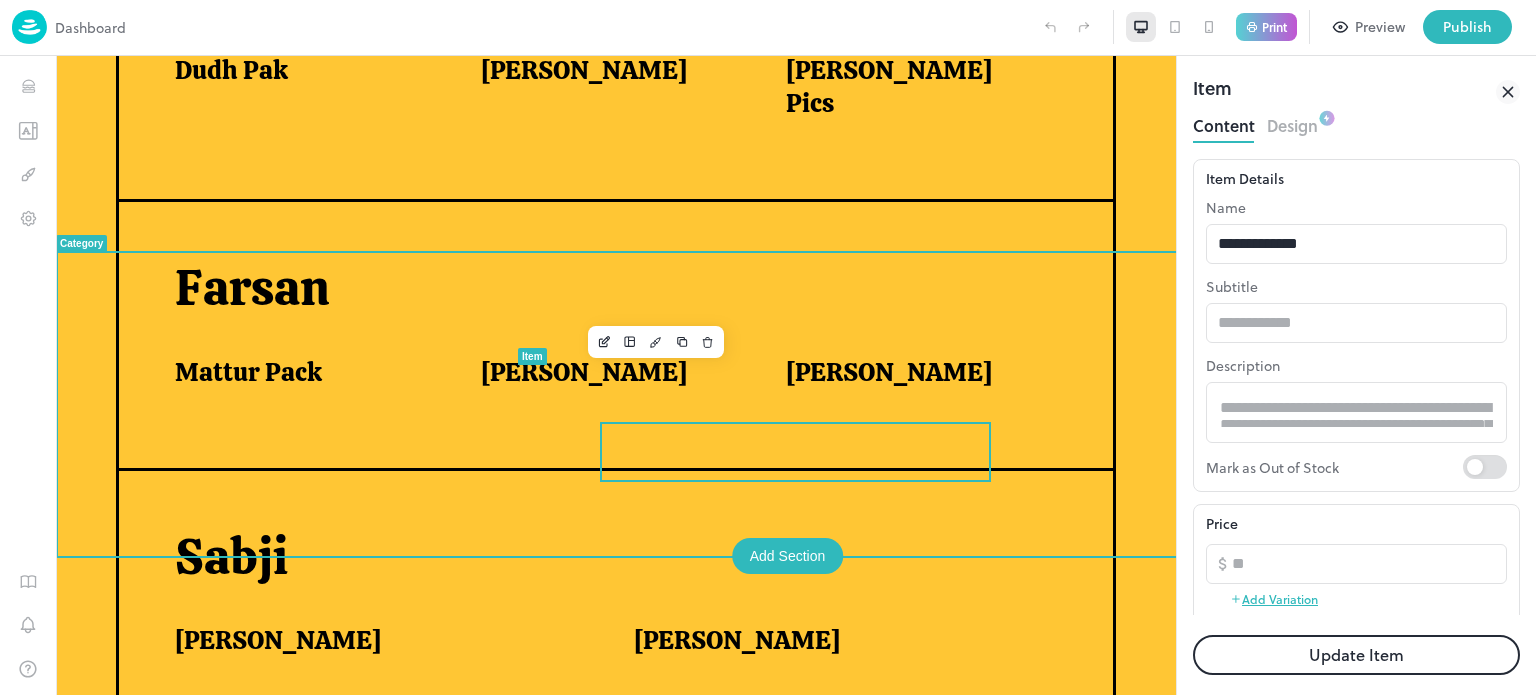 scroll, scrollTop: 932, scrollLeft: 0, axis: vertical 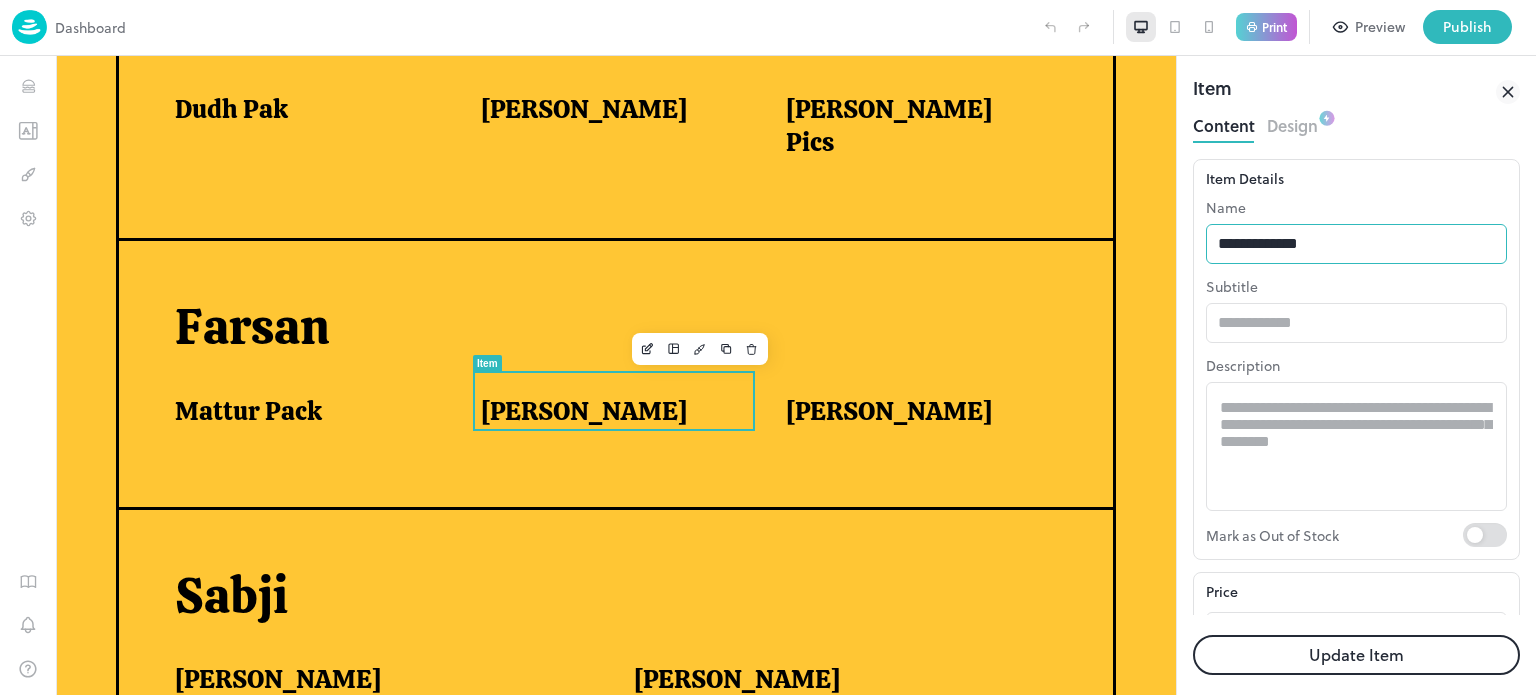 click on "**********" at bounding box center [1356, 244] 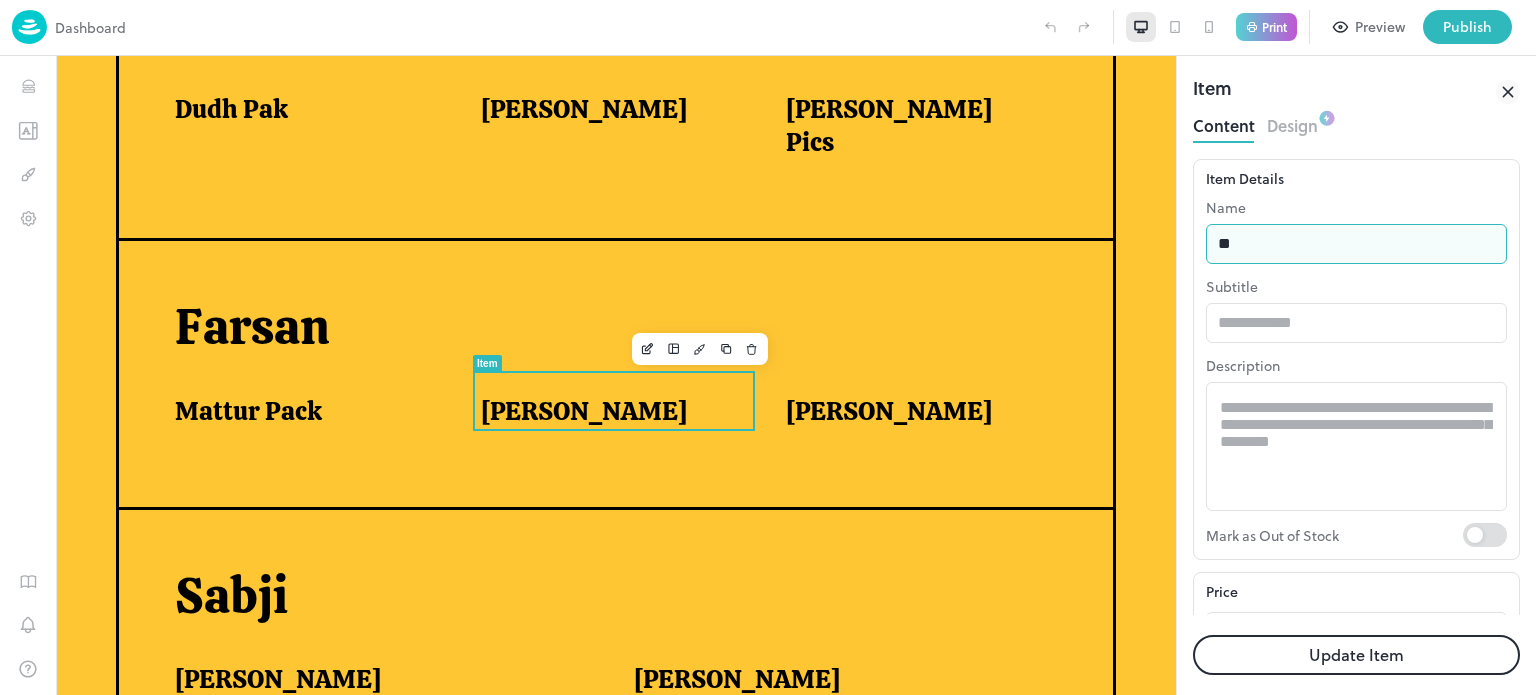 type on "*" 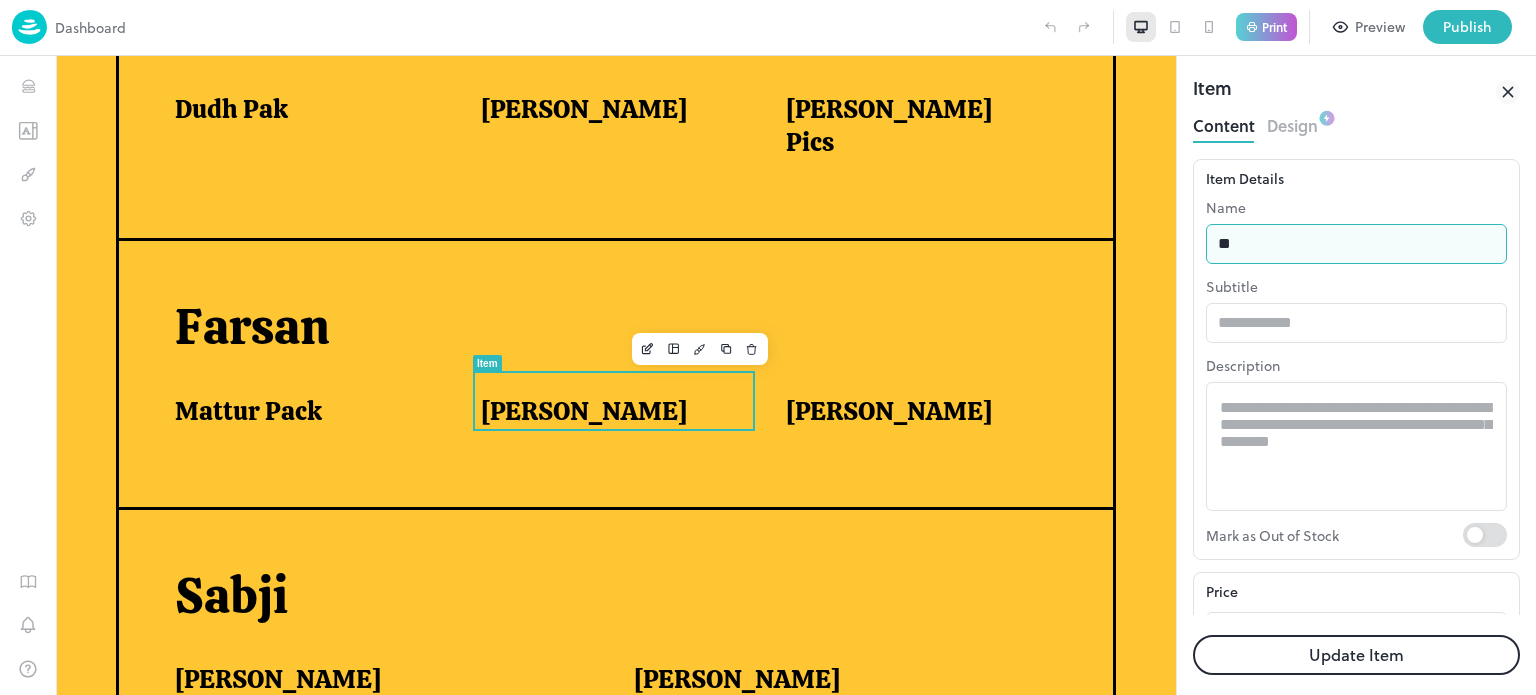 type on "**********" 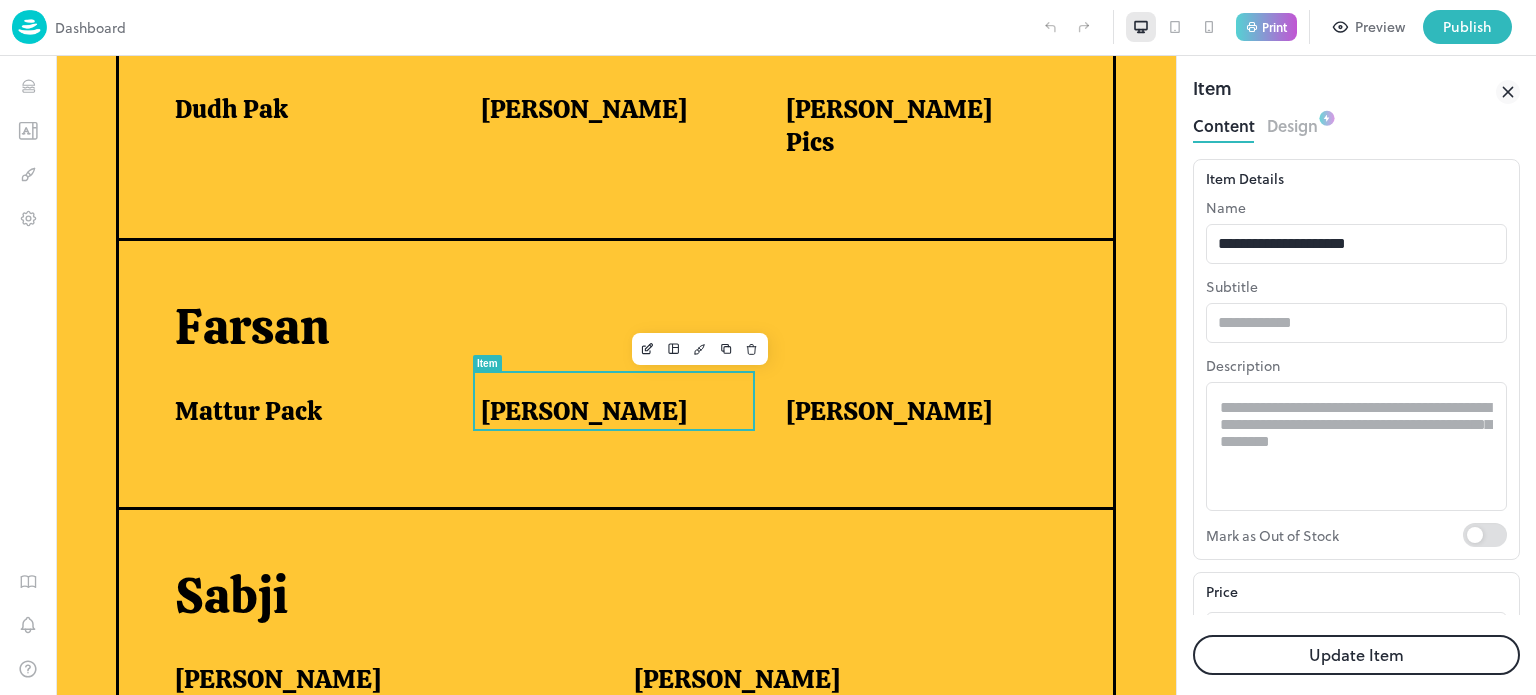 click on "Update Item" at bounding box center (1356, 655) 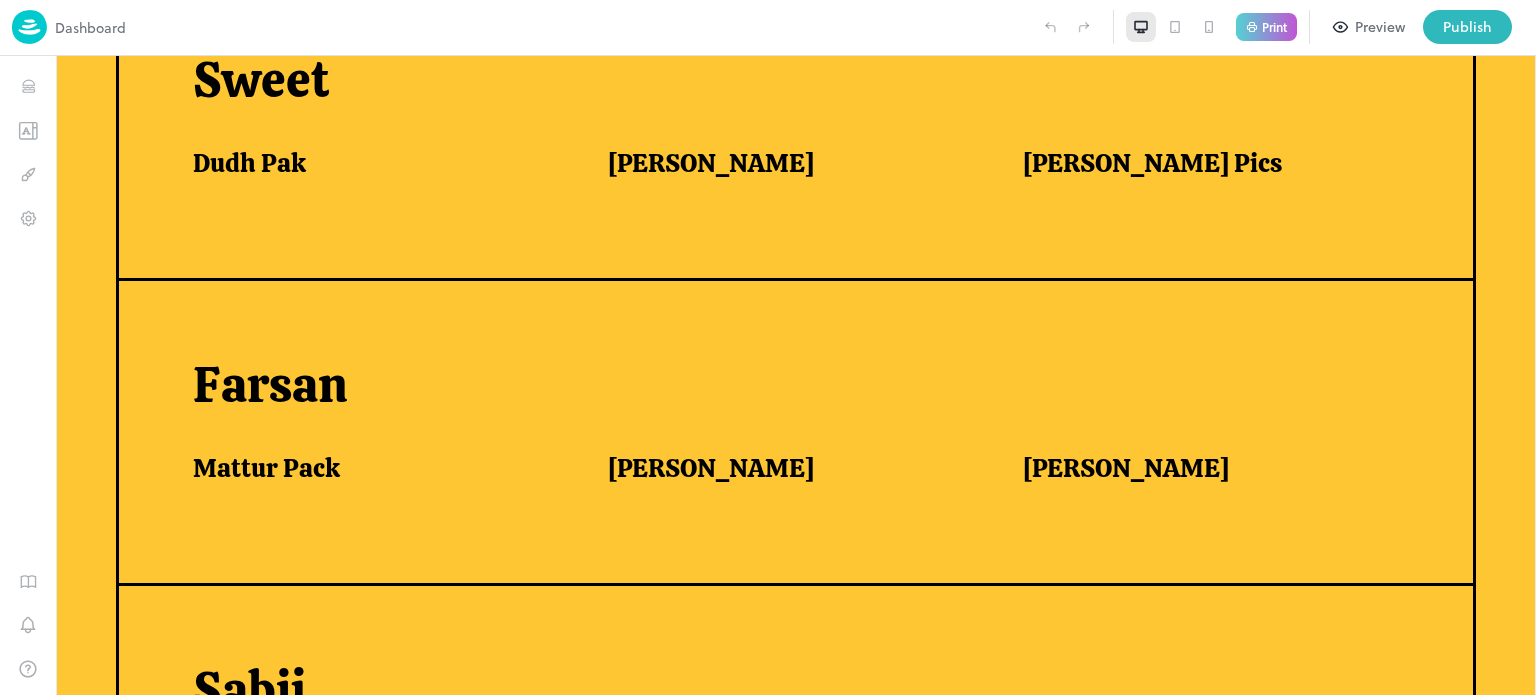 scroll, scrollTop: 987, scrollLeft: 0, axis: vertical 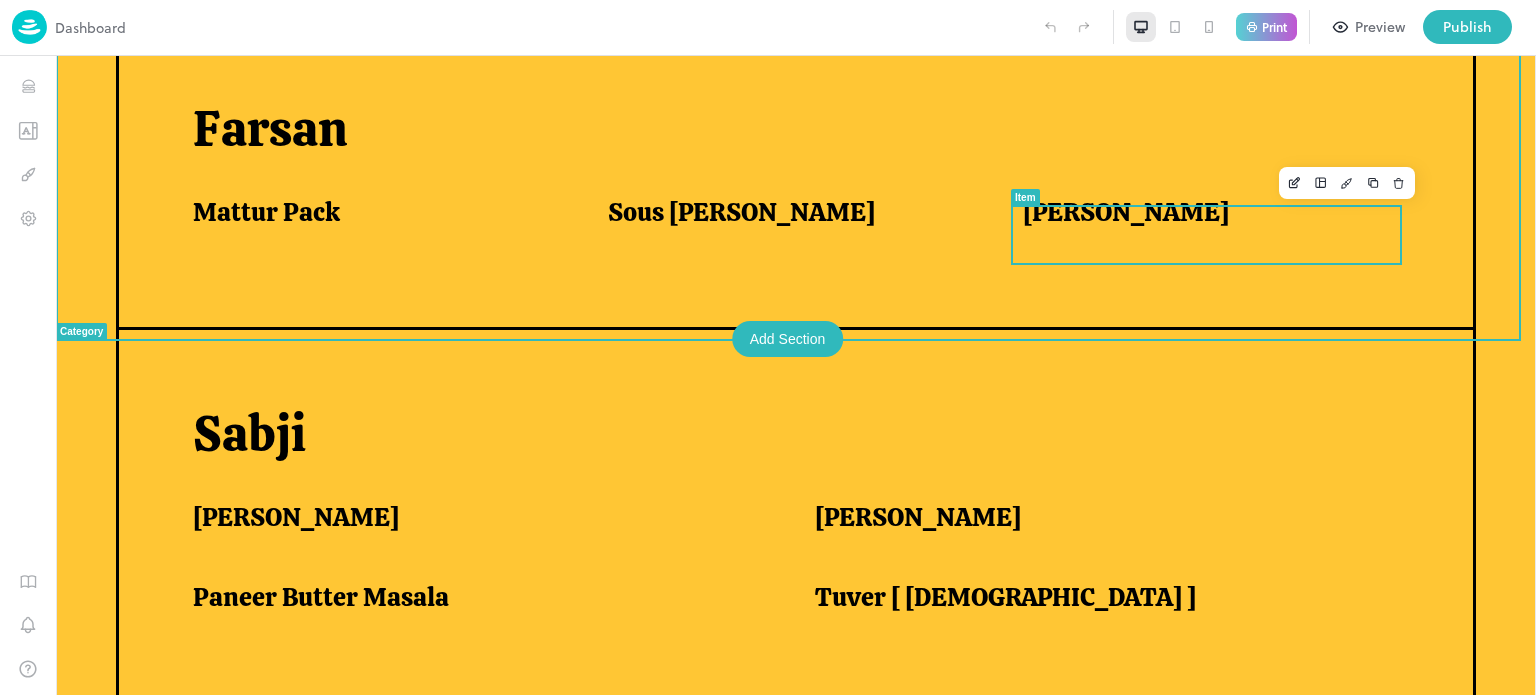 click on "[PERSON_NAME]" at bounding box center (1206, 212) 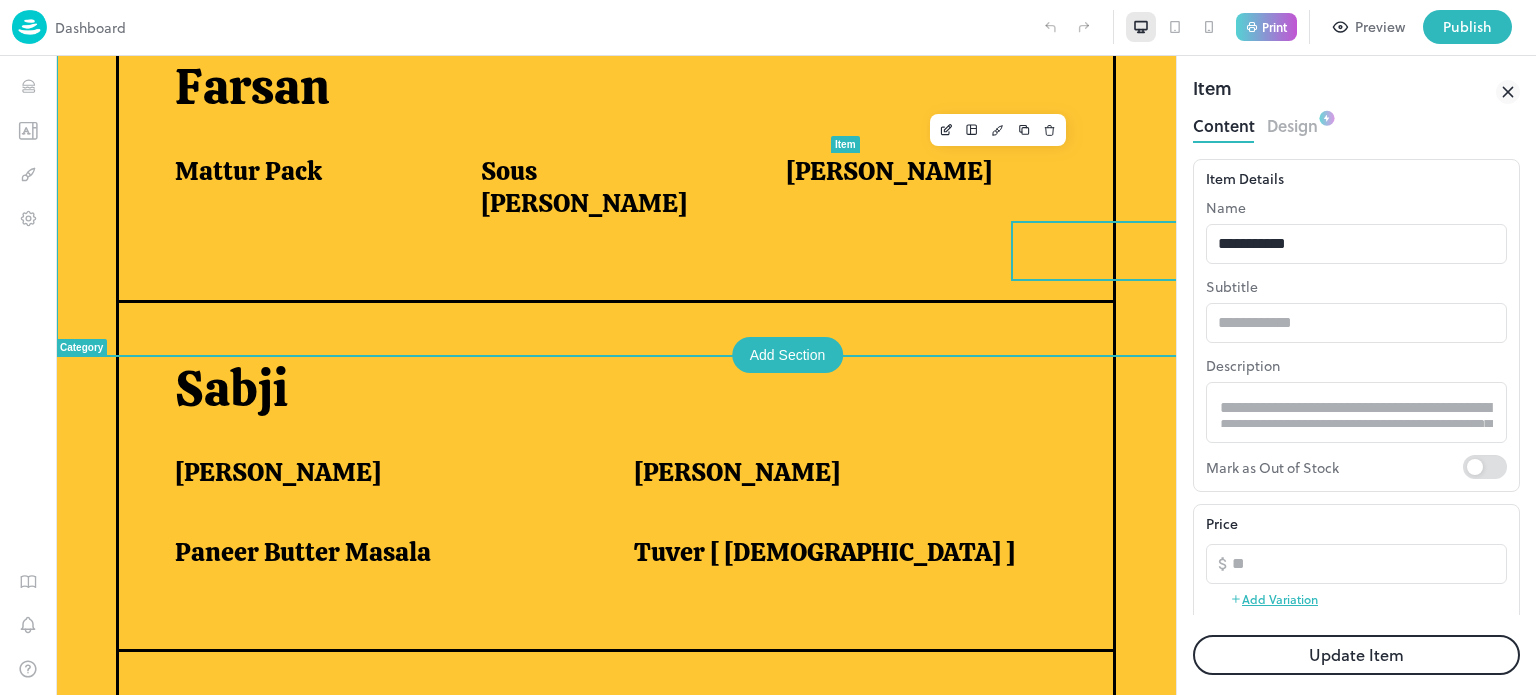 scroll, scrollTop: 1098, scrollLeft: 0, axis: vertical 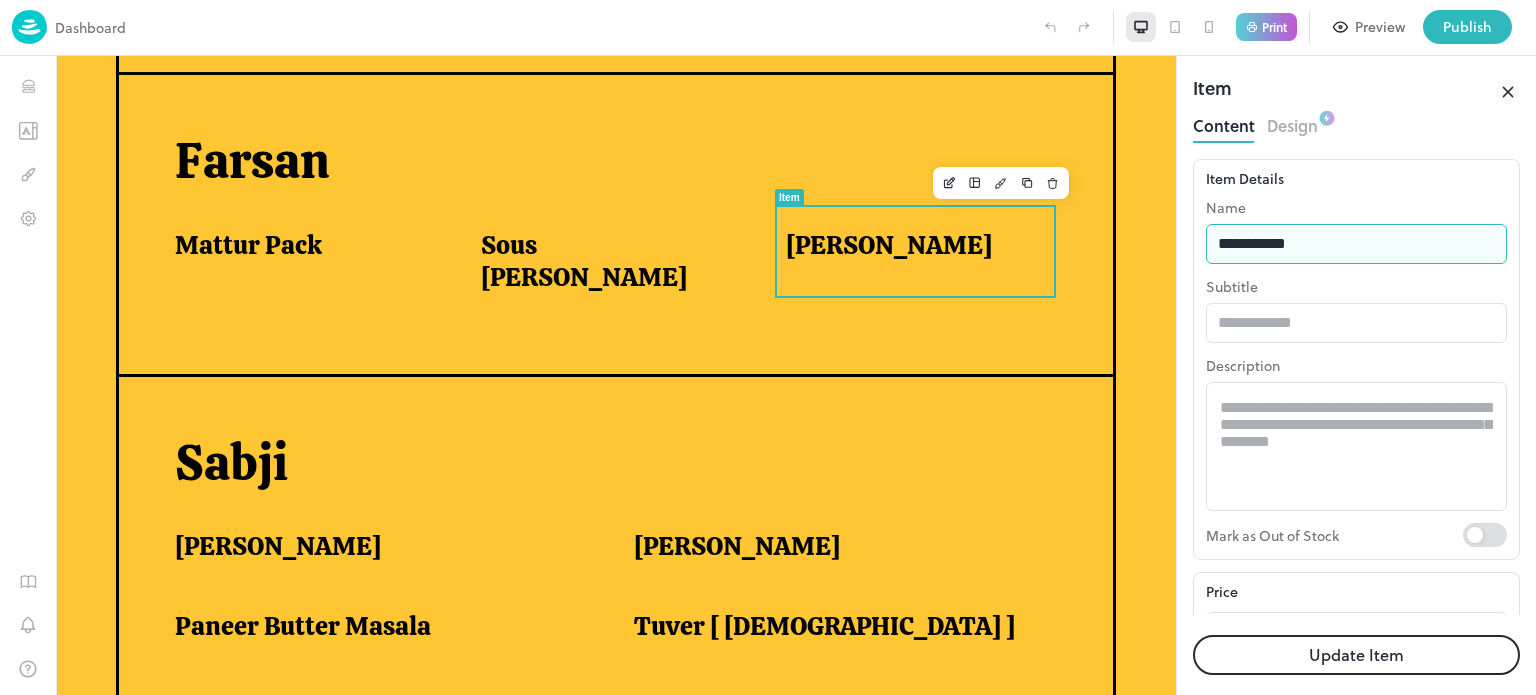 click on "**********" at bounding box center [1356, 244] 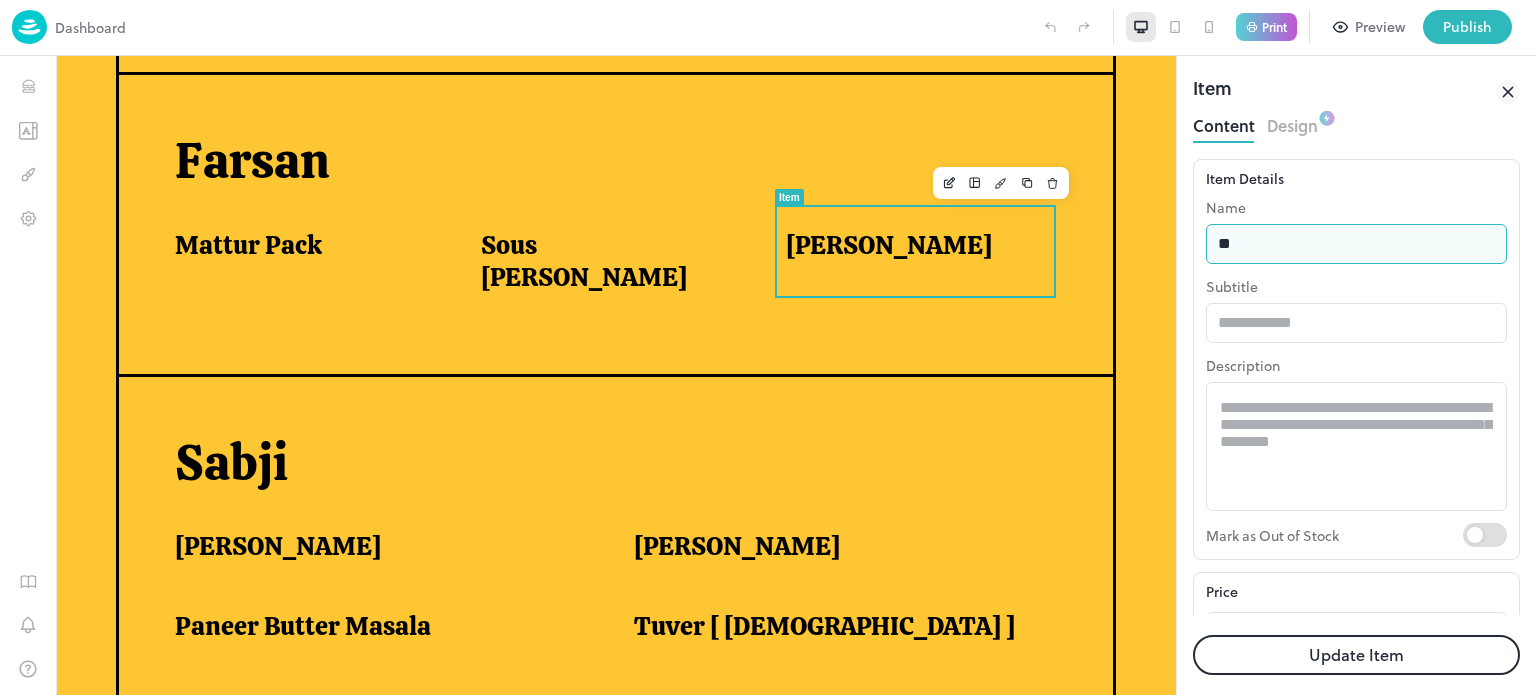 type on "*" 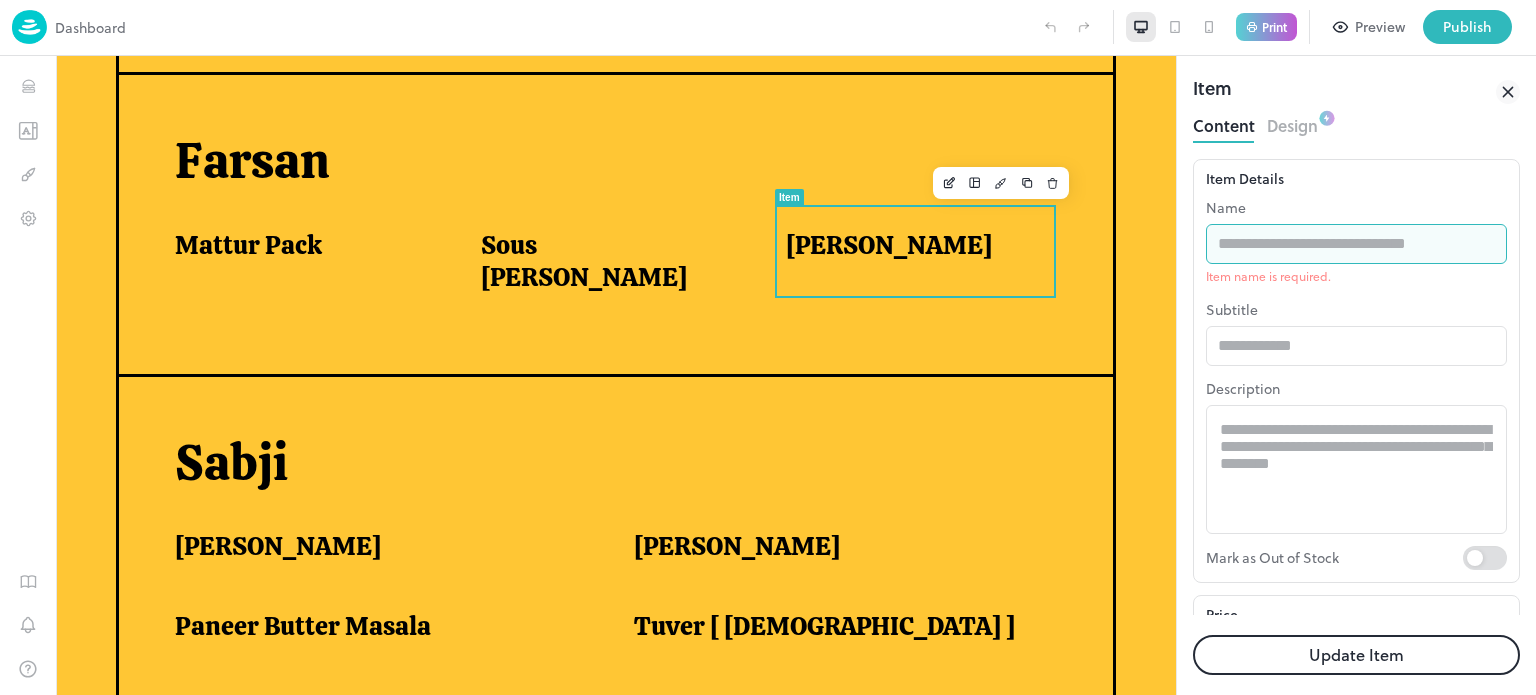 type on "*" 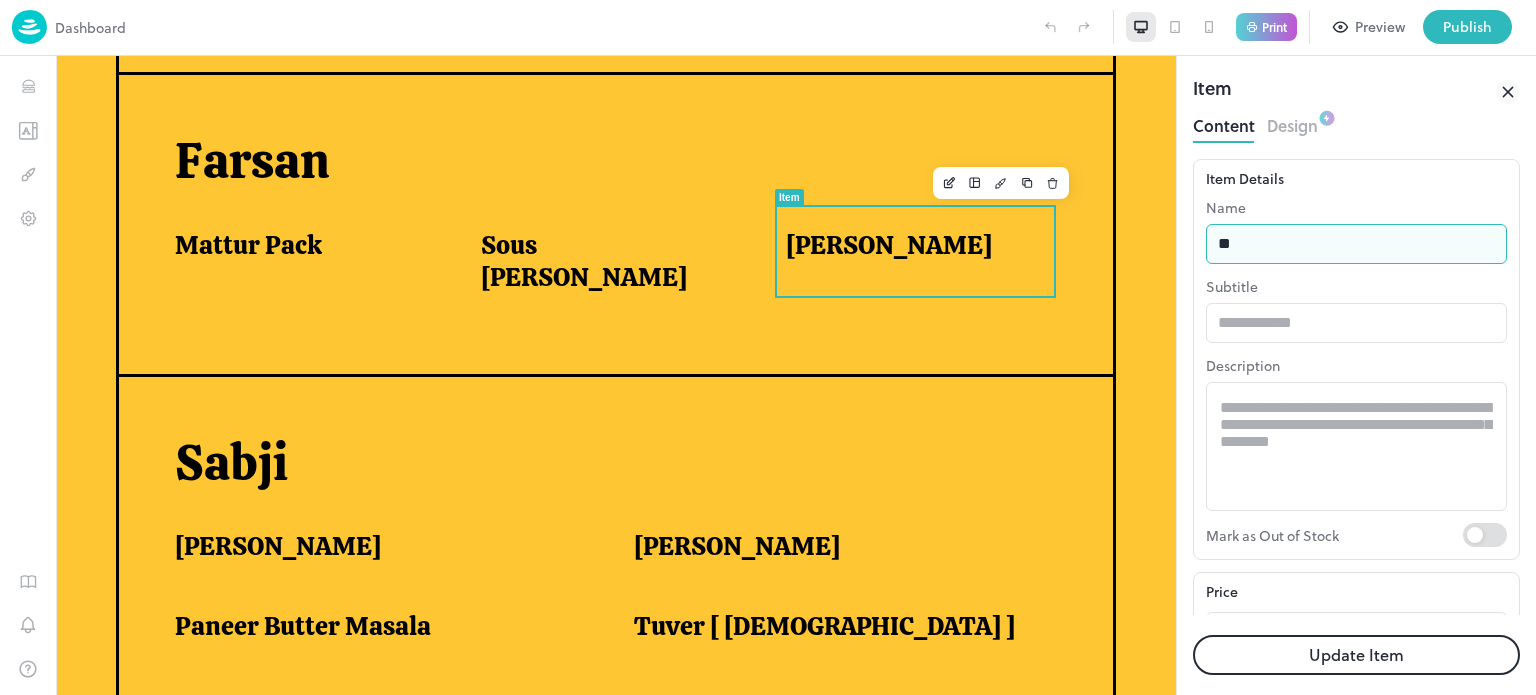 type on "*" 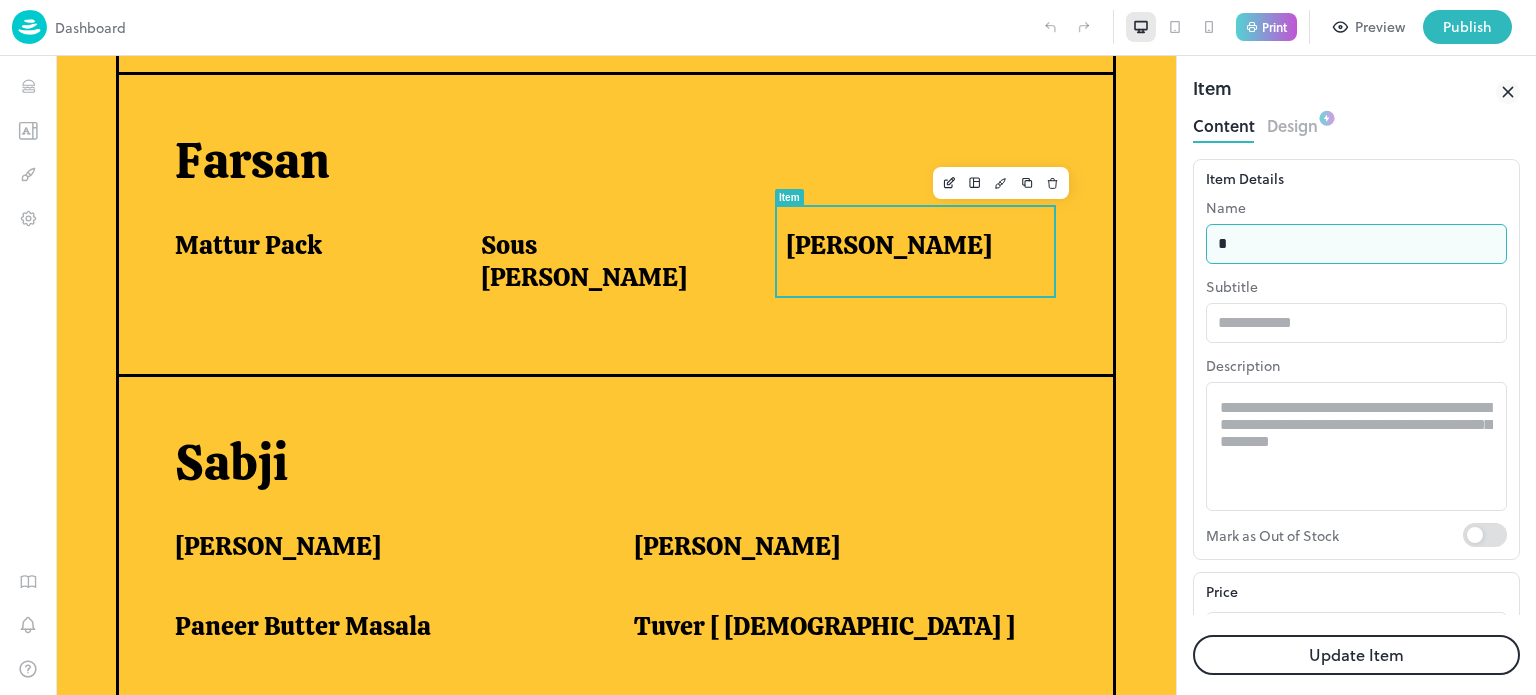 type on "**********" 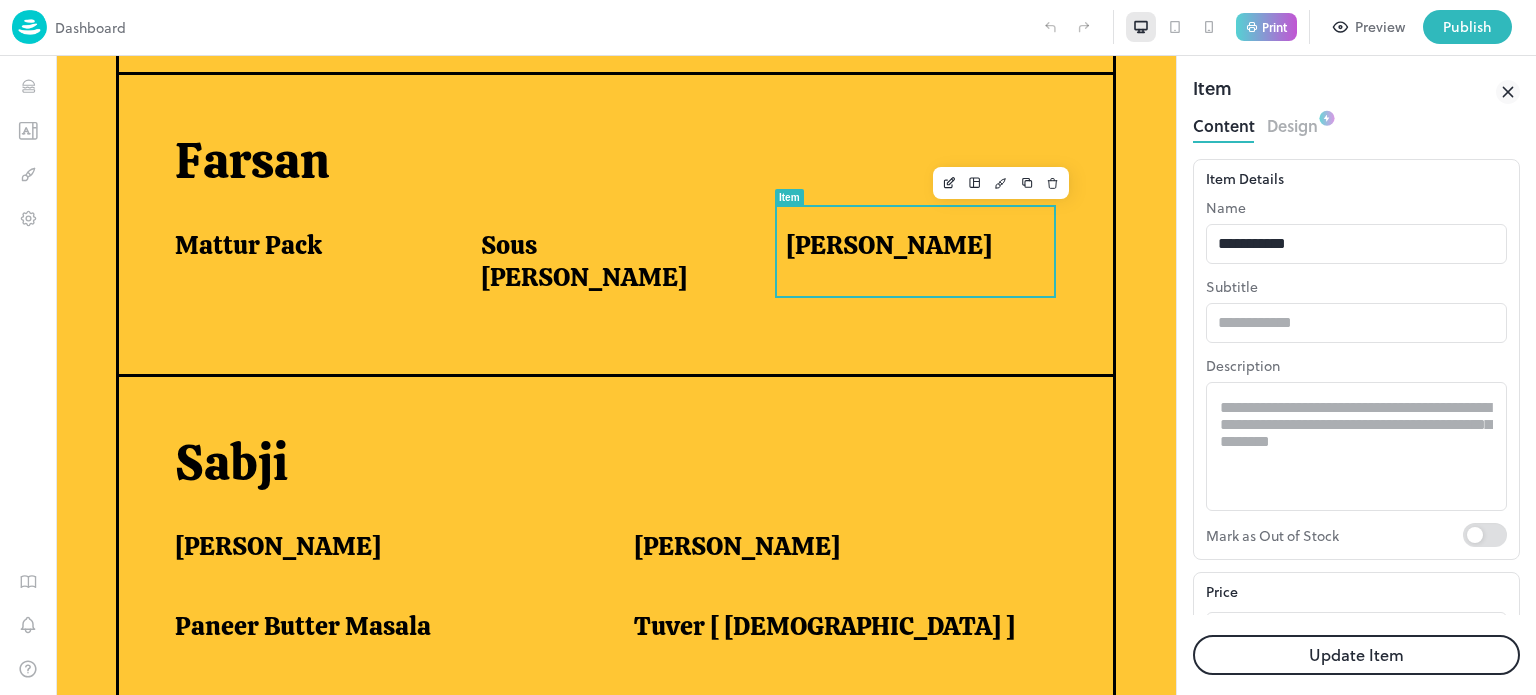 click on "Update Item" at bounding box center [1356, 655] 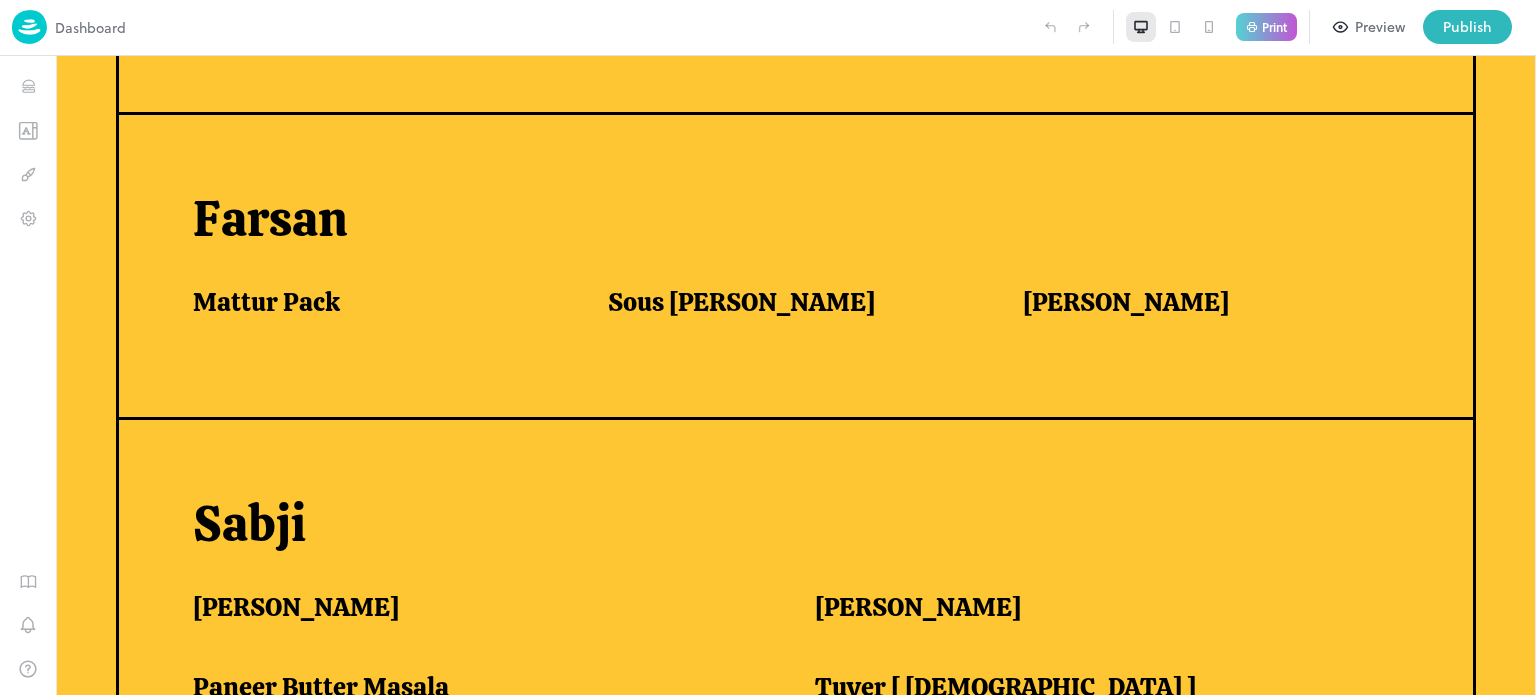 scroll, scrollTop: 1188, scrollLeft: 0, axis: vertical 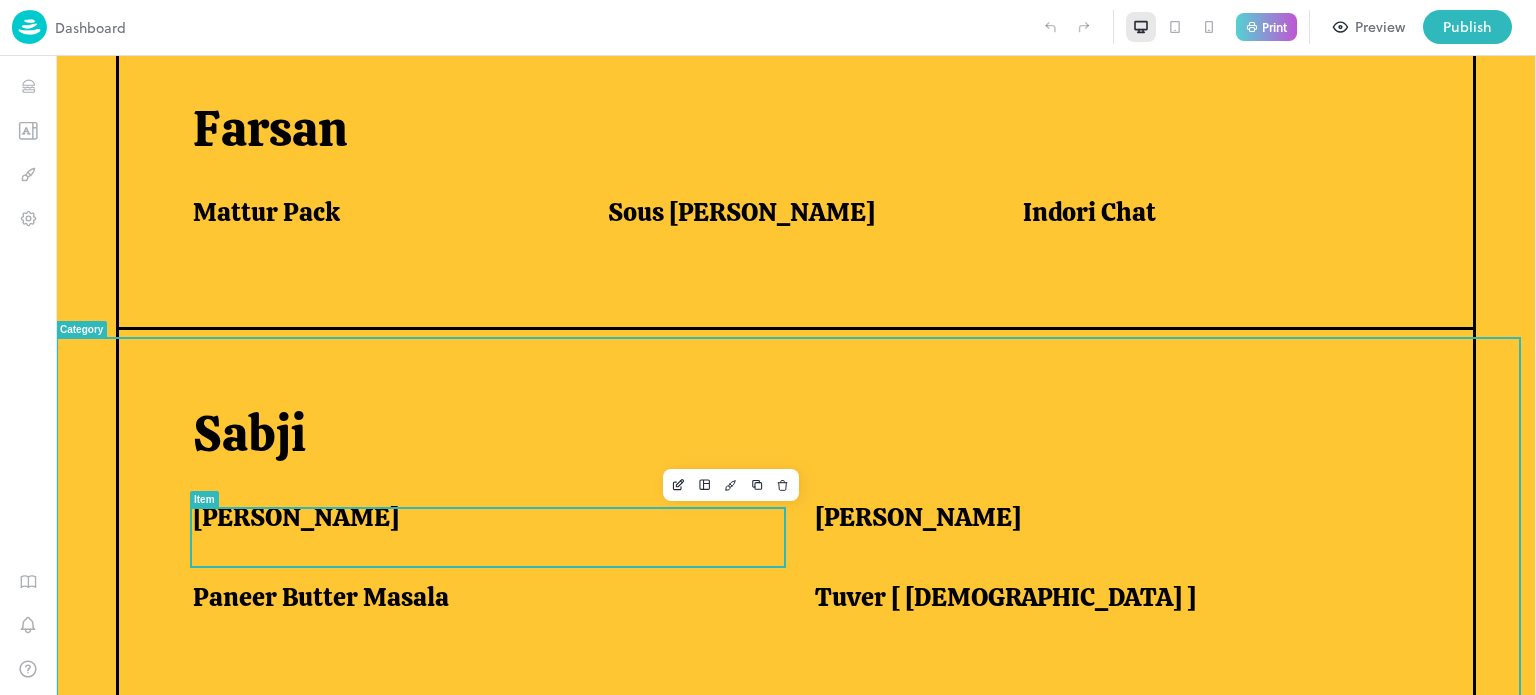click on "[PERSON_NAME]" at bounding box center (479, 517) 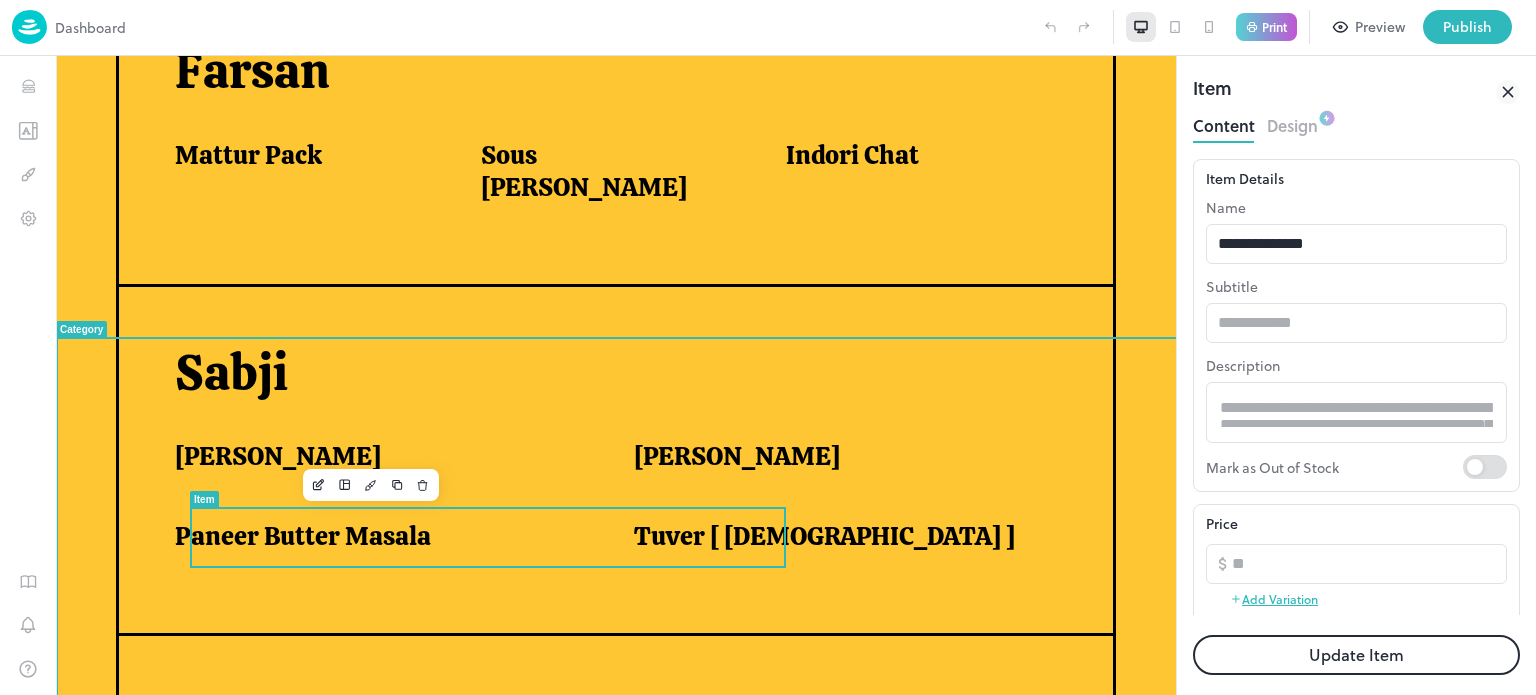 scroll, scrollTop: 1098, scrollLeft: 0, axis: vertical 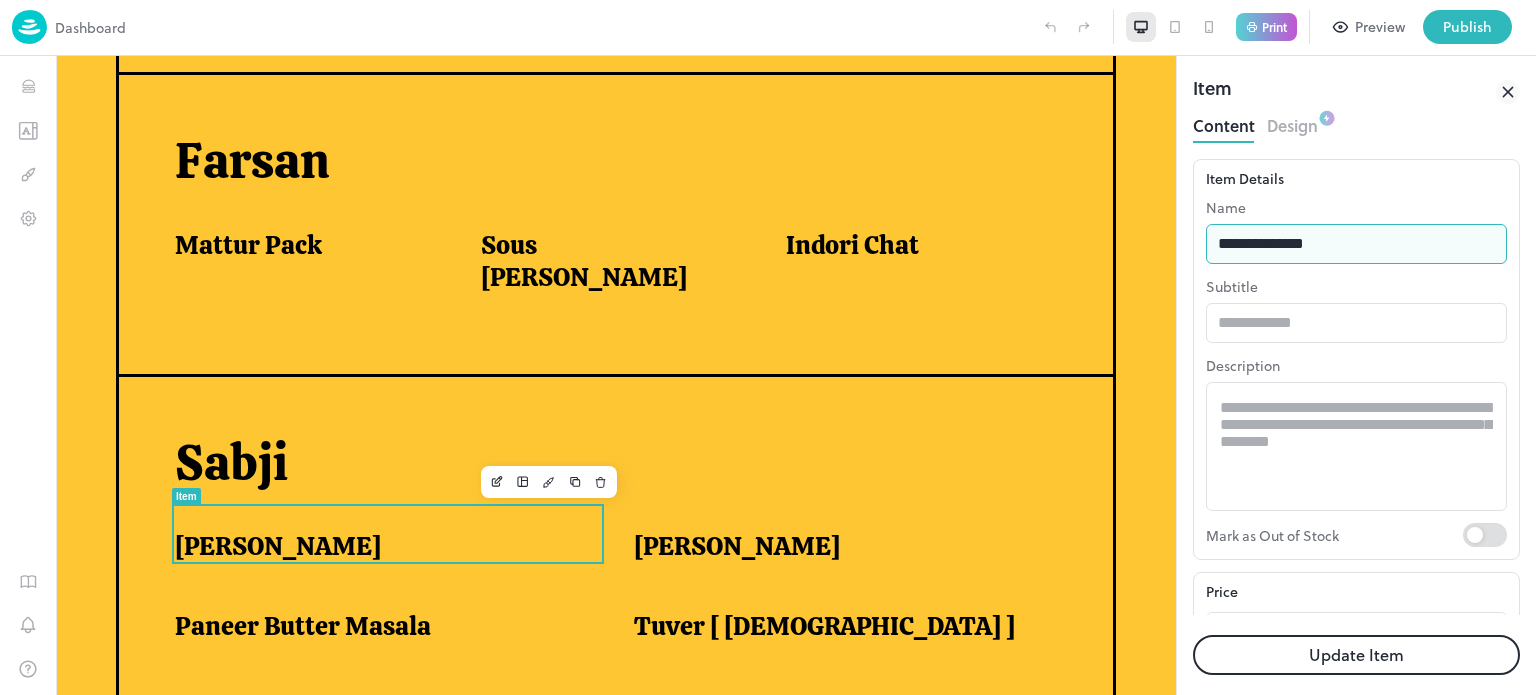 click on "**********" at bounding box center (1356, 244) 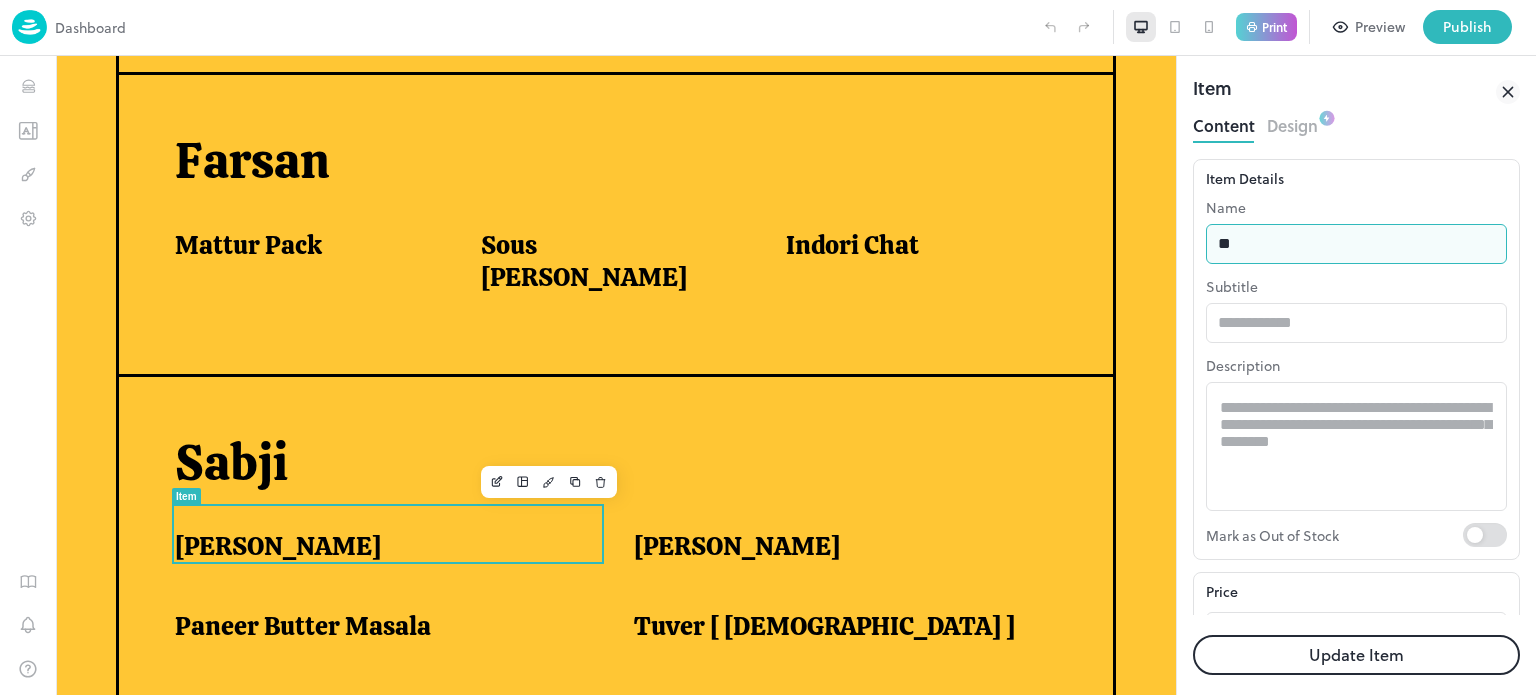 type on "*" 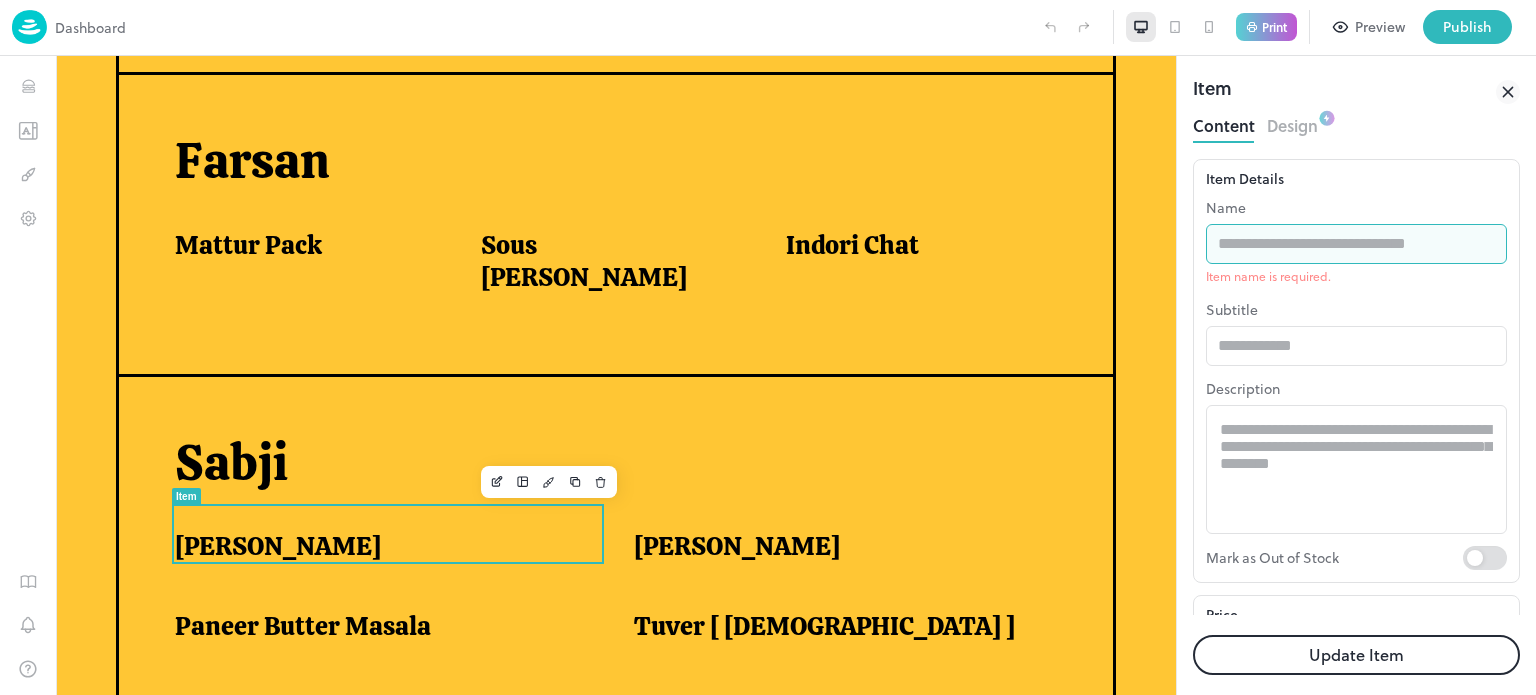 click at bounding box center (1356, 244) 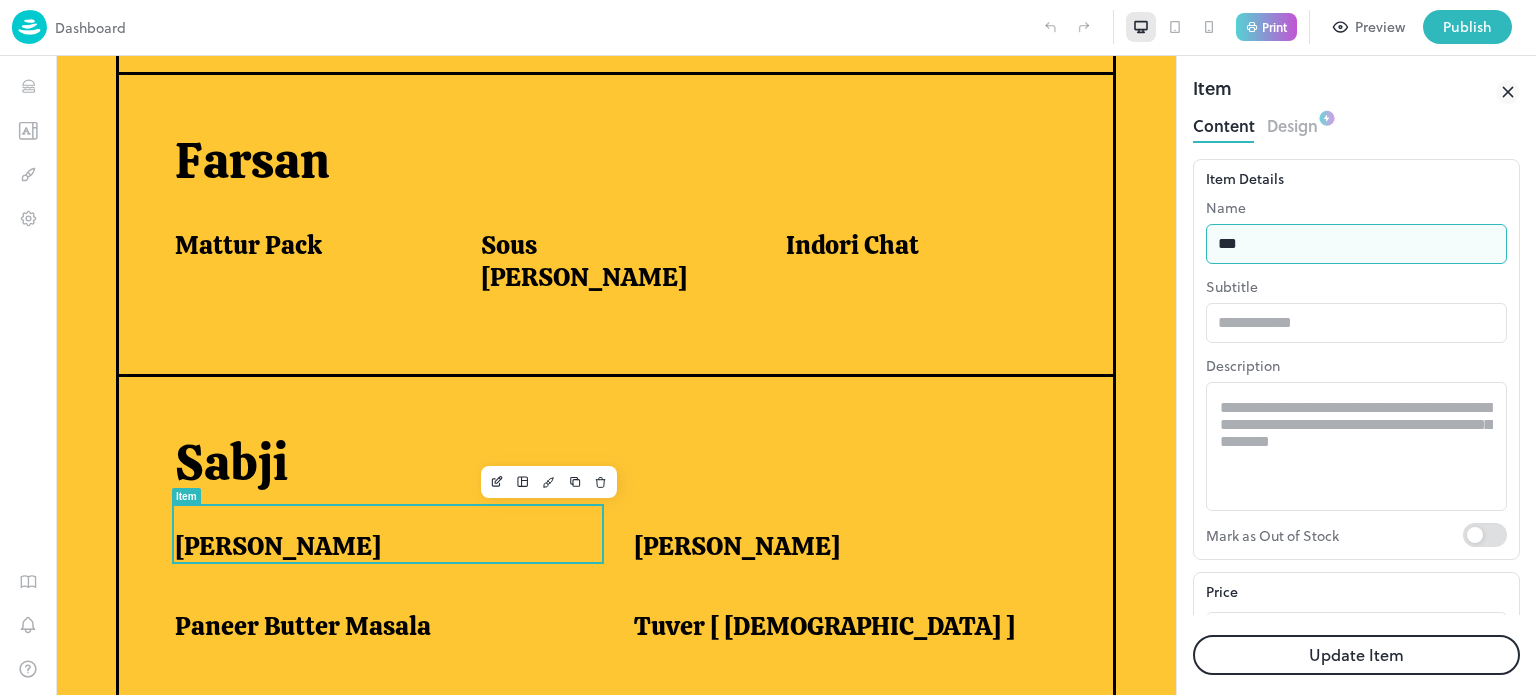 type on "**********" 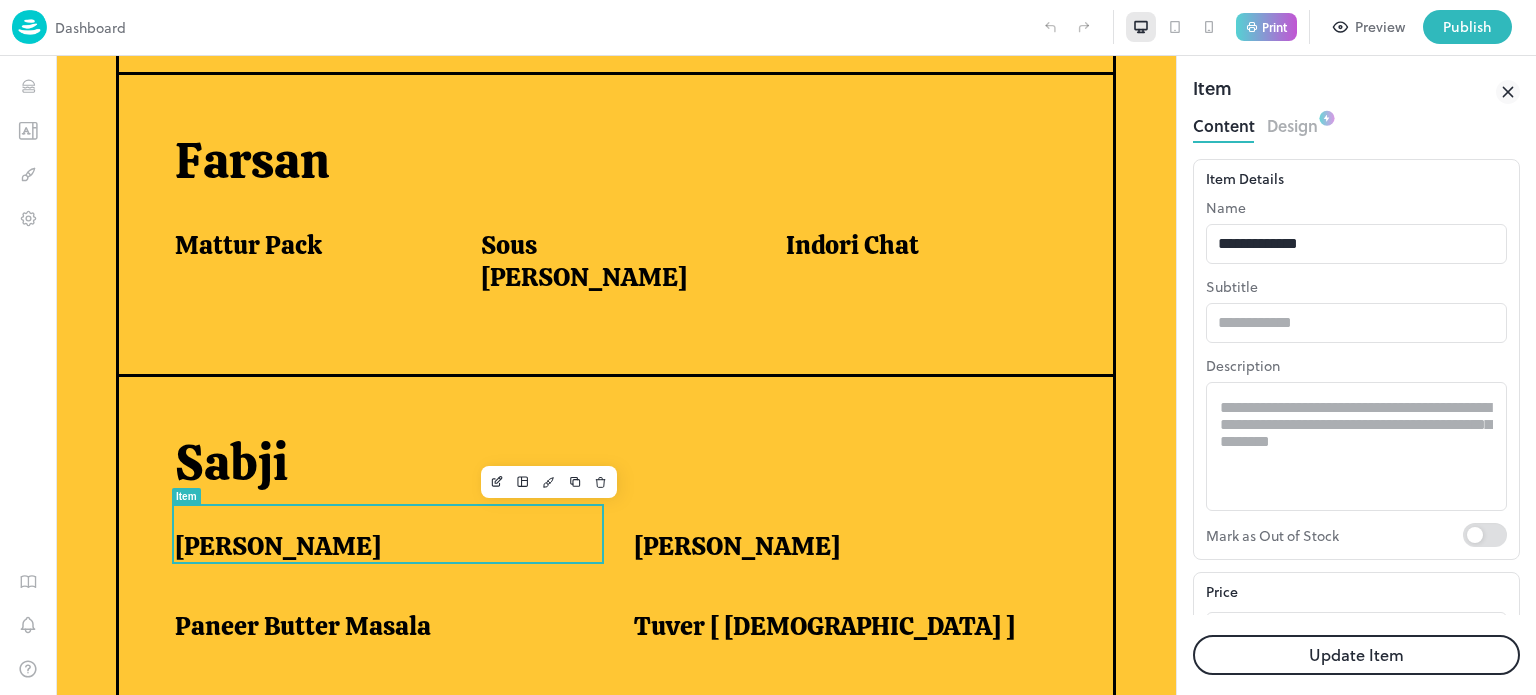 click on "Update Item" at bounding box center (1356, 655) 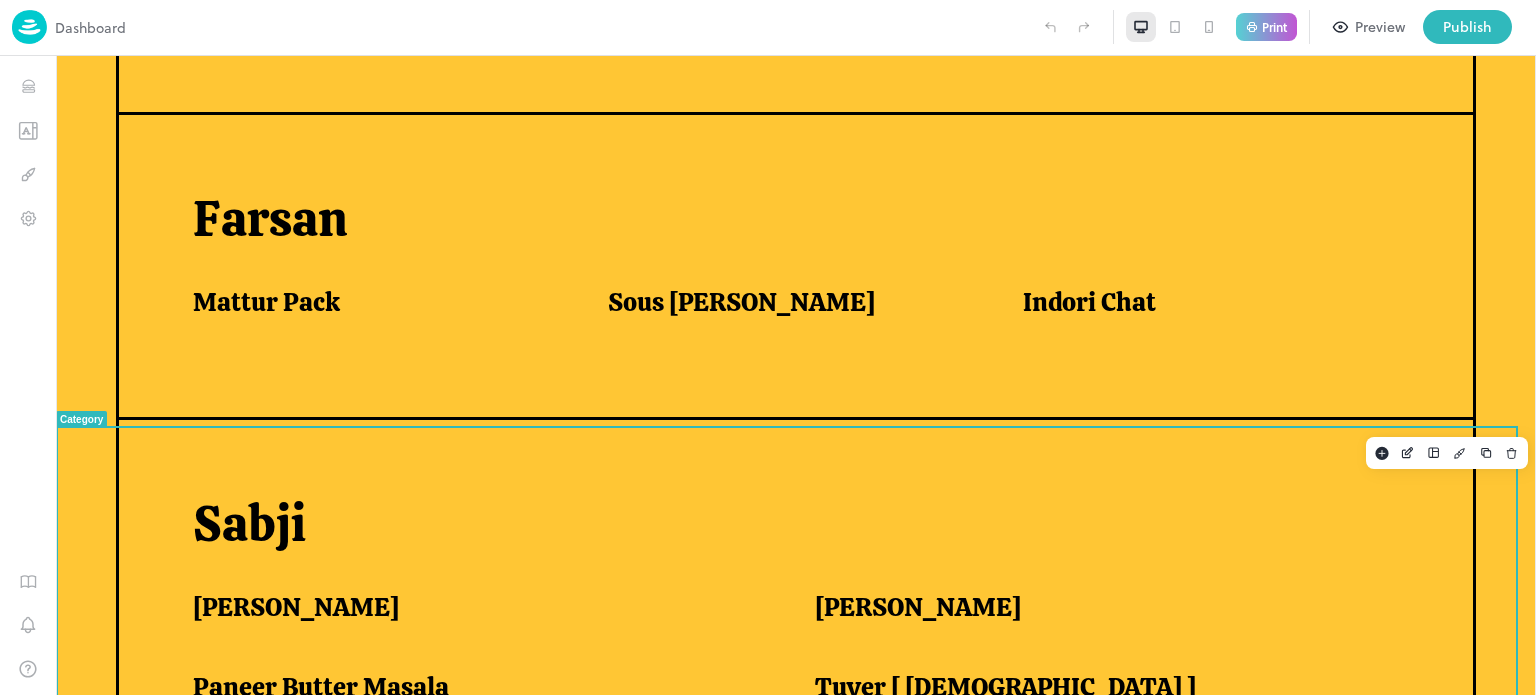 scroll, scrollTop: 1188, scrollLeft: 0, axis: vertical 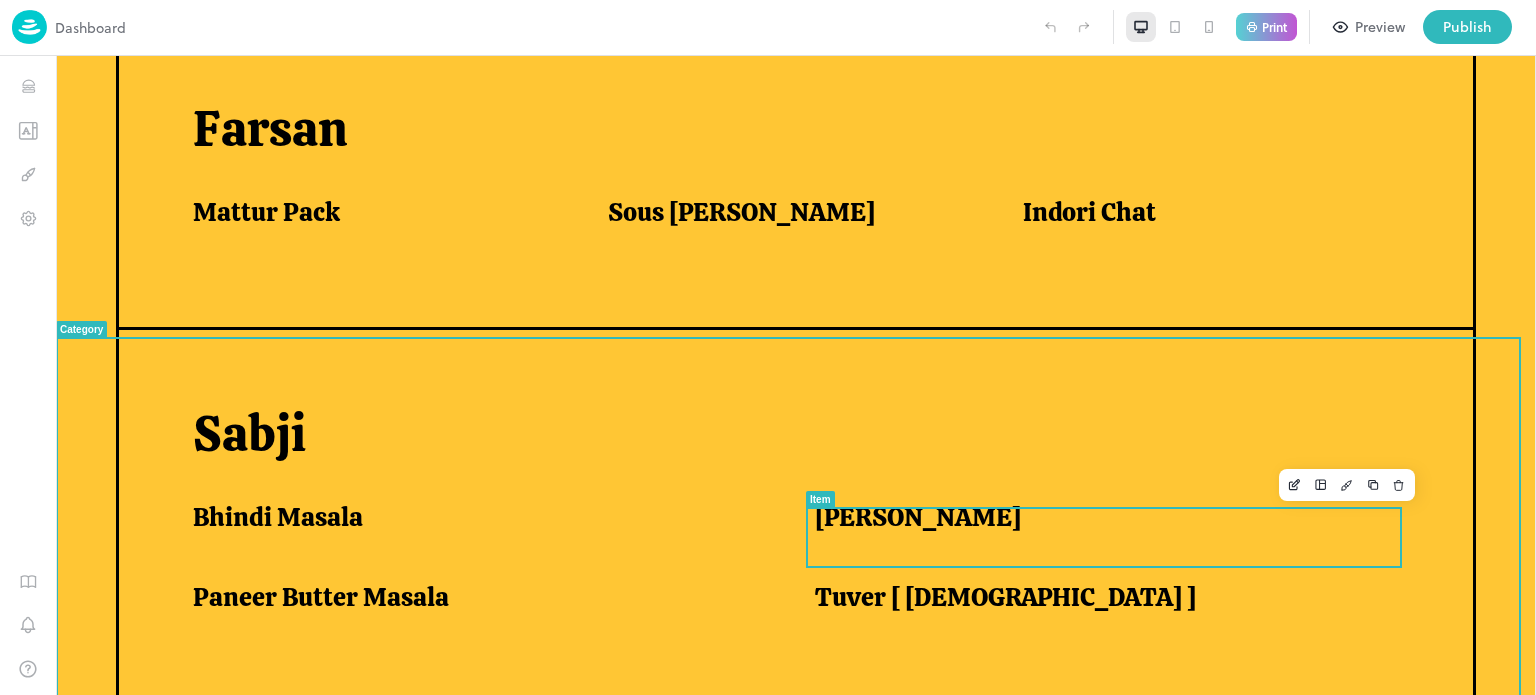 click on "[PERSON_NAME]" at bounding box center (1101, 517) 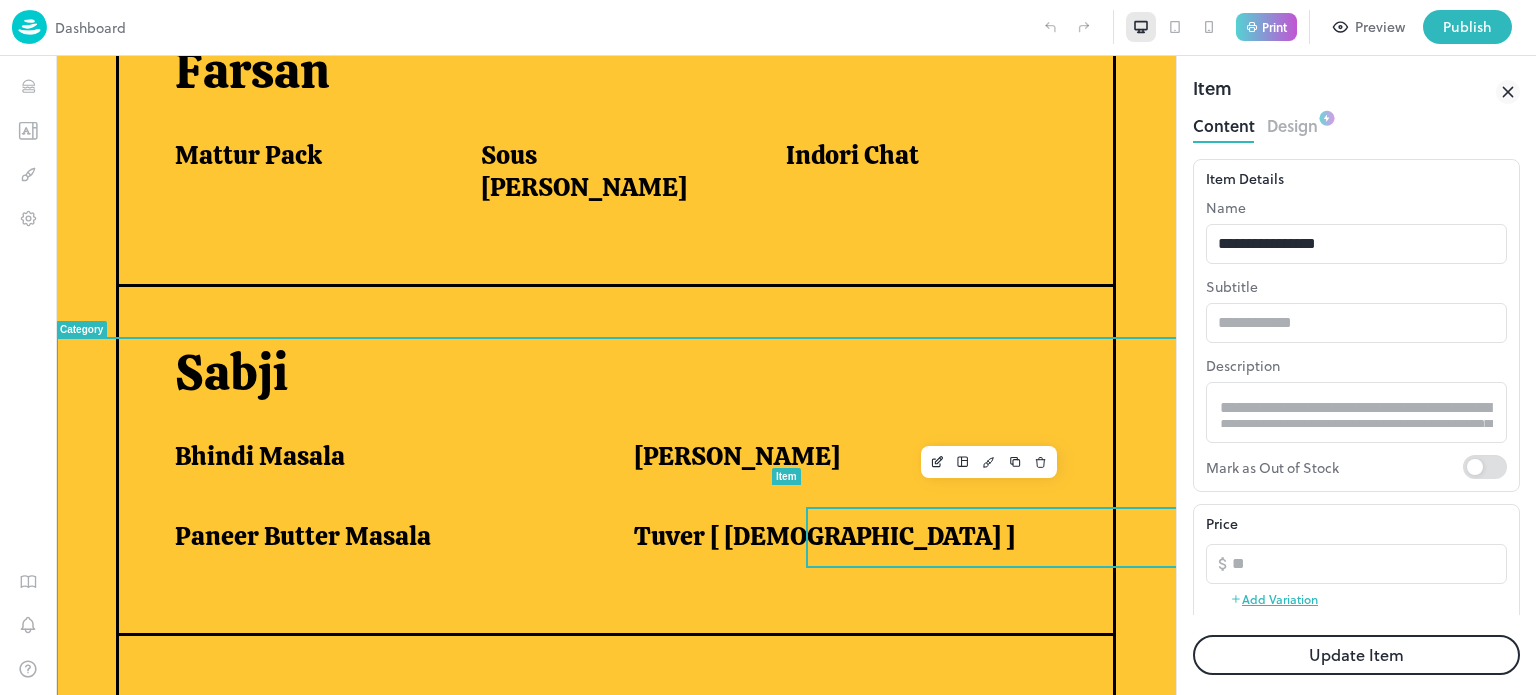 scroll, scrollTop: 1098, scrollLeft: 0, axis: vertical 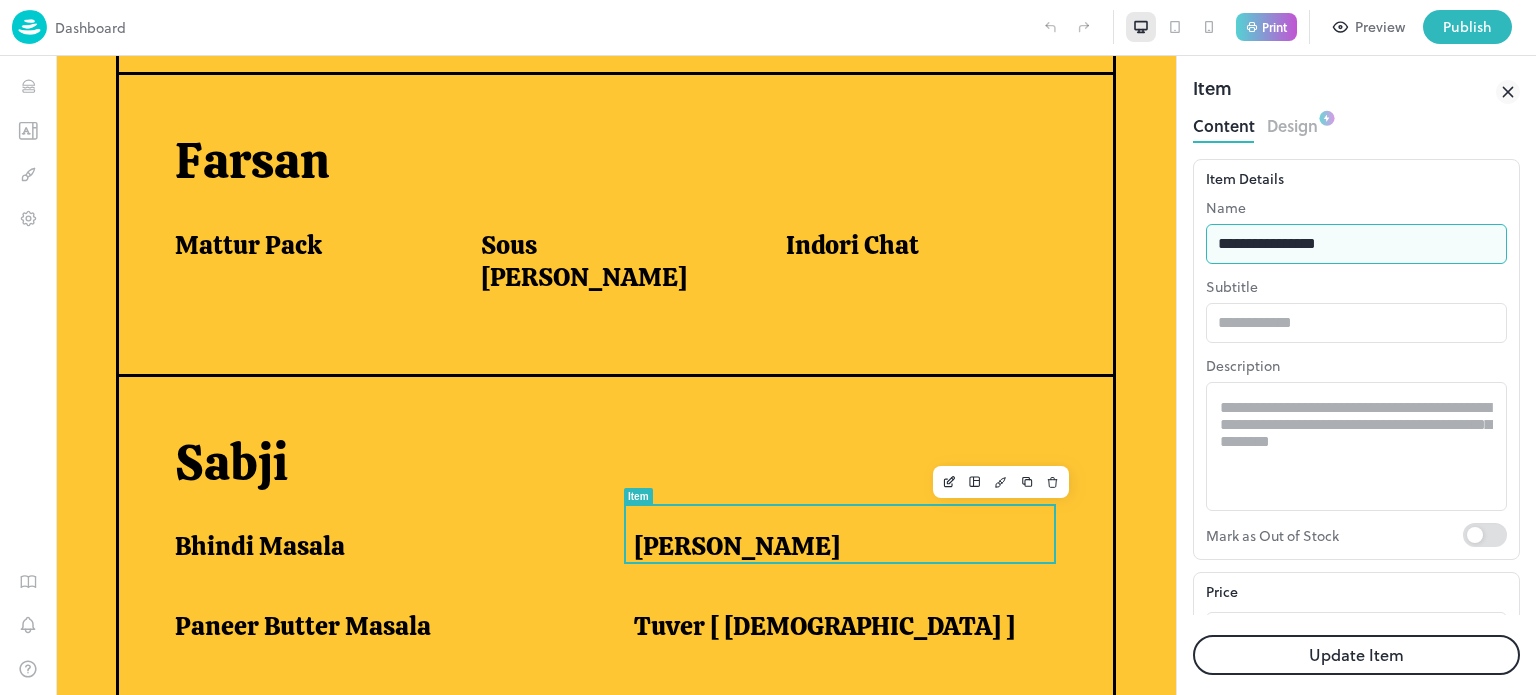 click on "**********" at bounding box center [1356, 244] 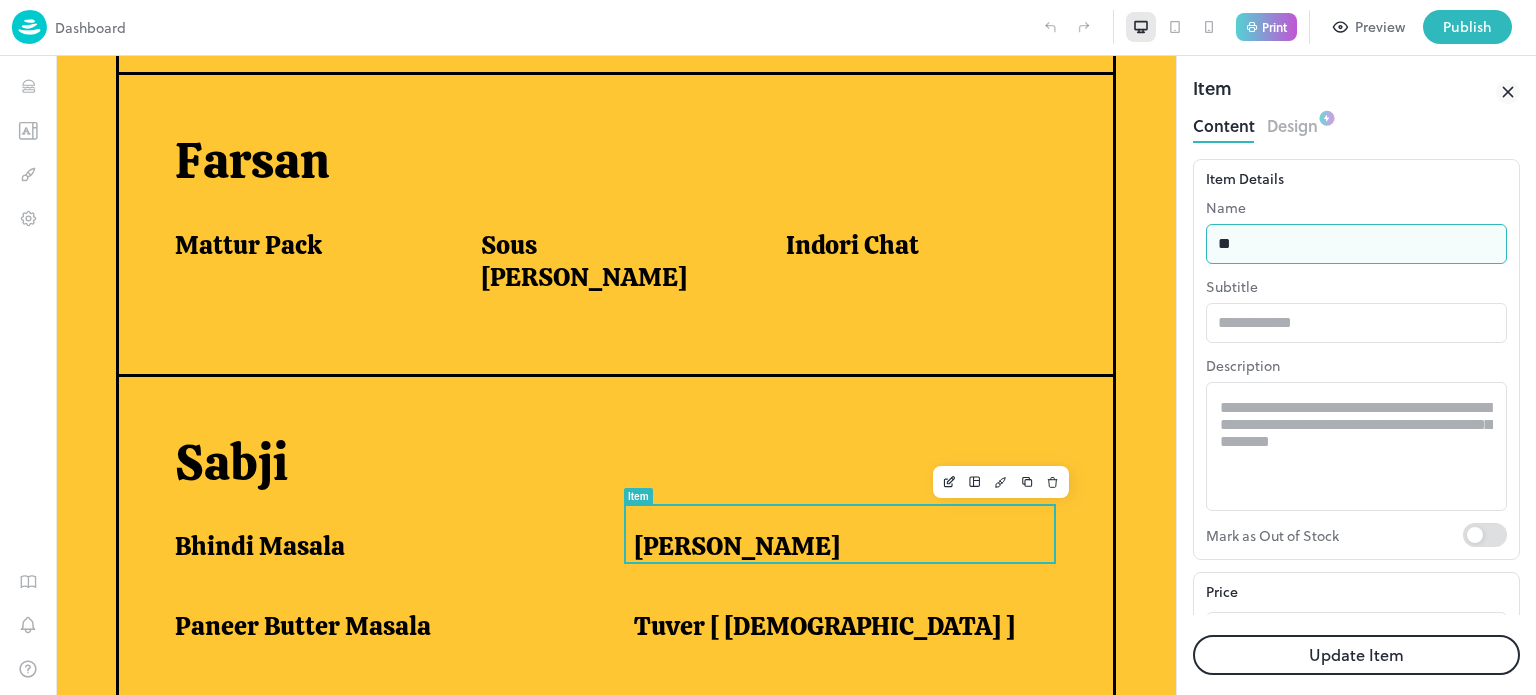 type on "*" 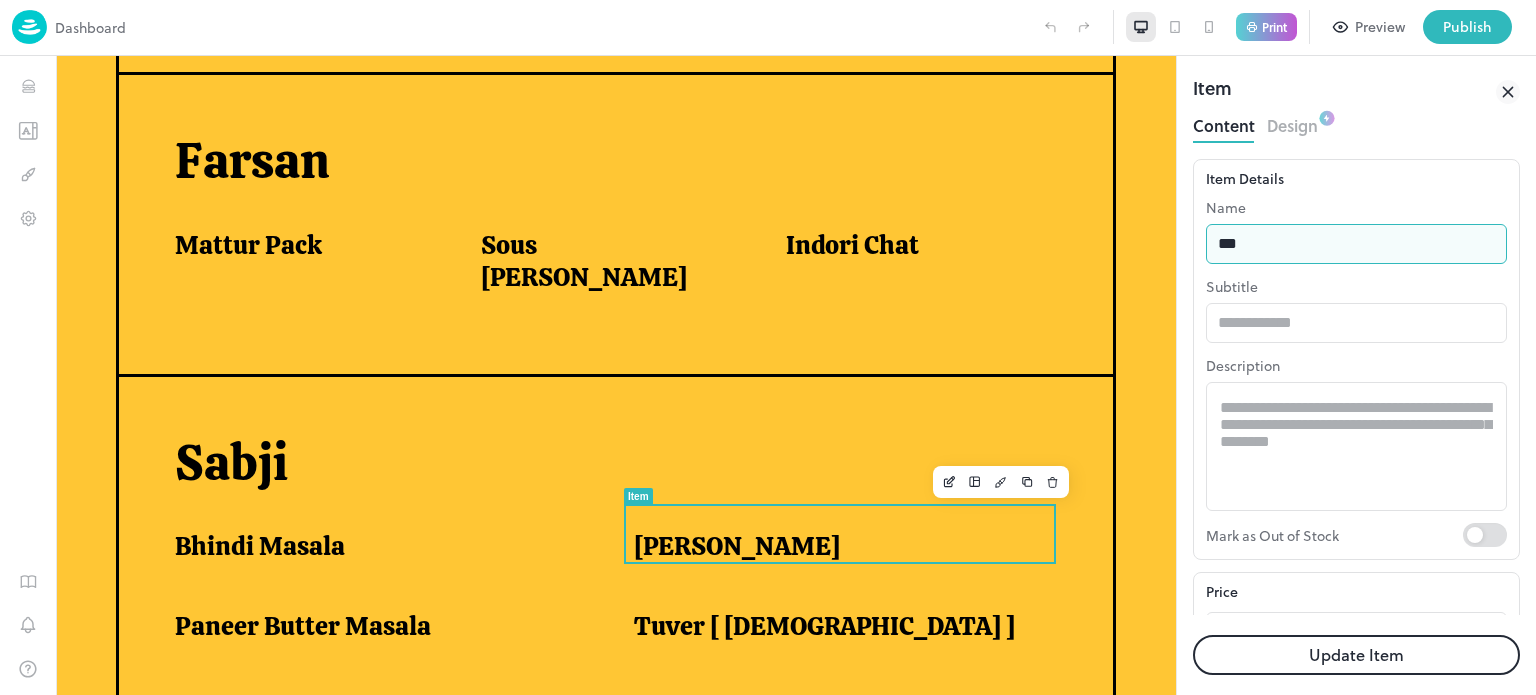 drag, startPoint x: 1357, startPoint y: 240, endPoint x: 1251, endPoint y: 251, distance: 106.56923 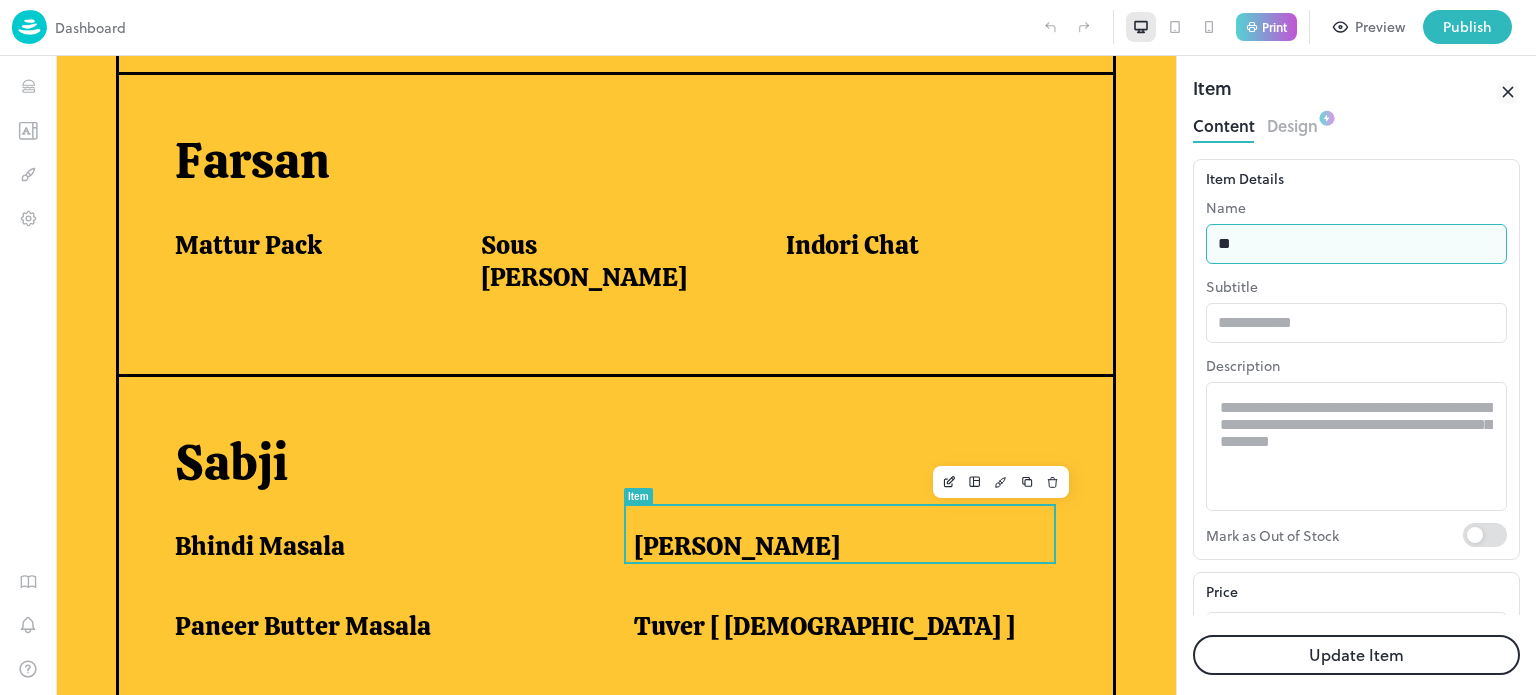 type on "*" 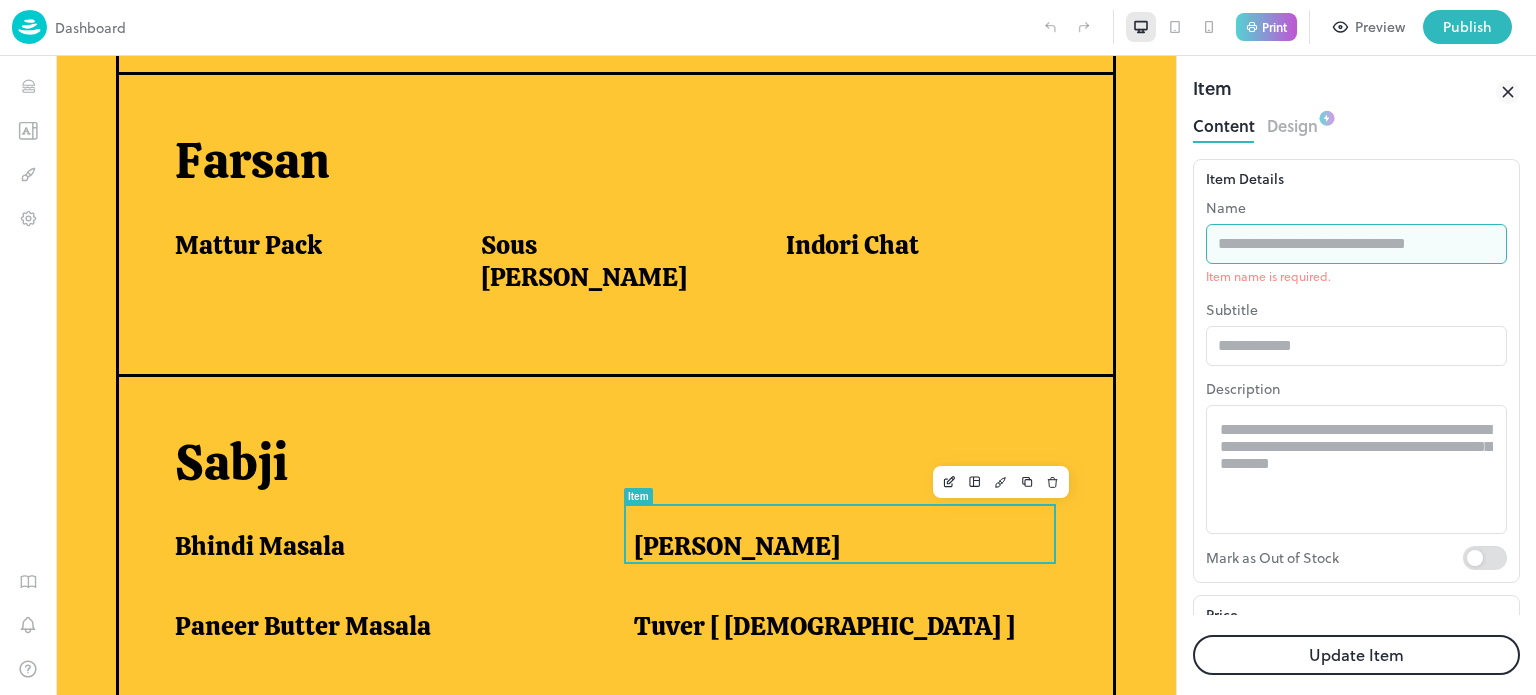 type on "*" 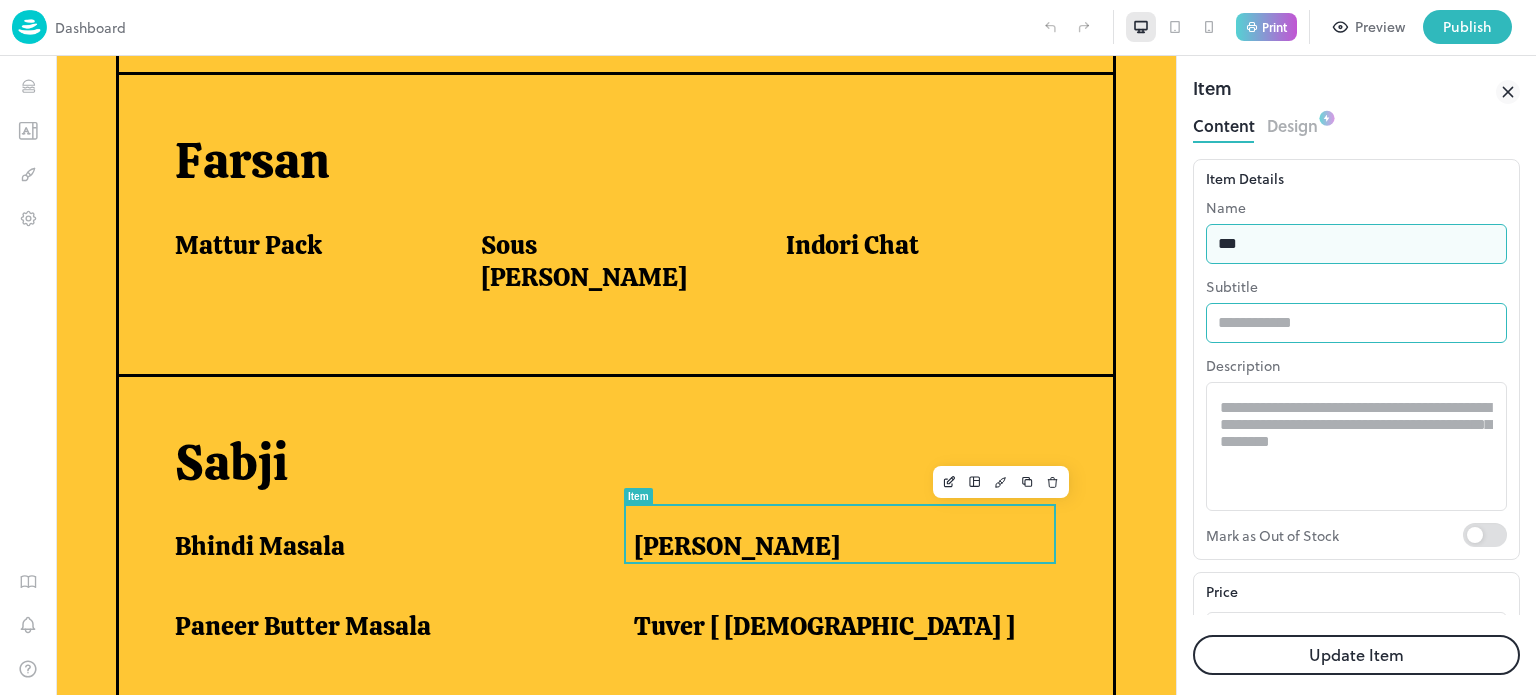 type on "**********" 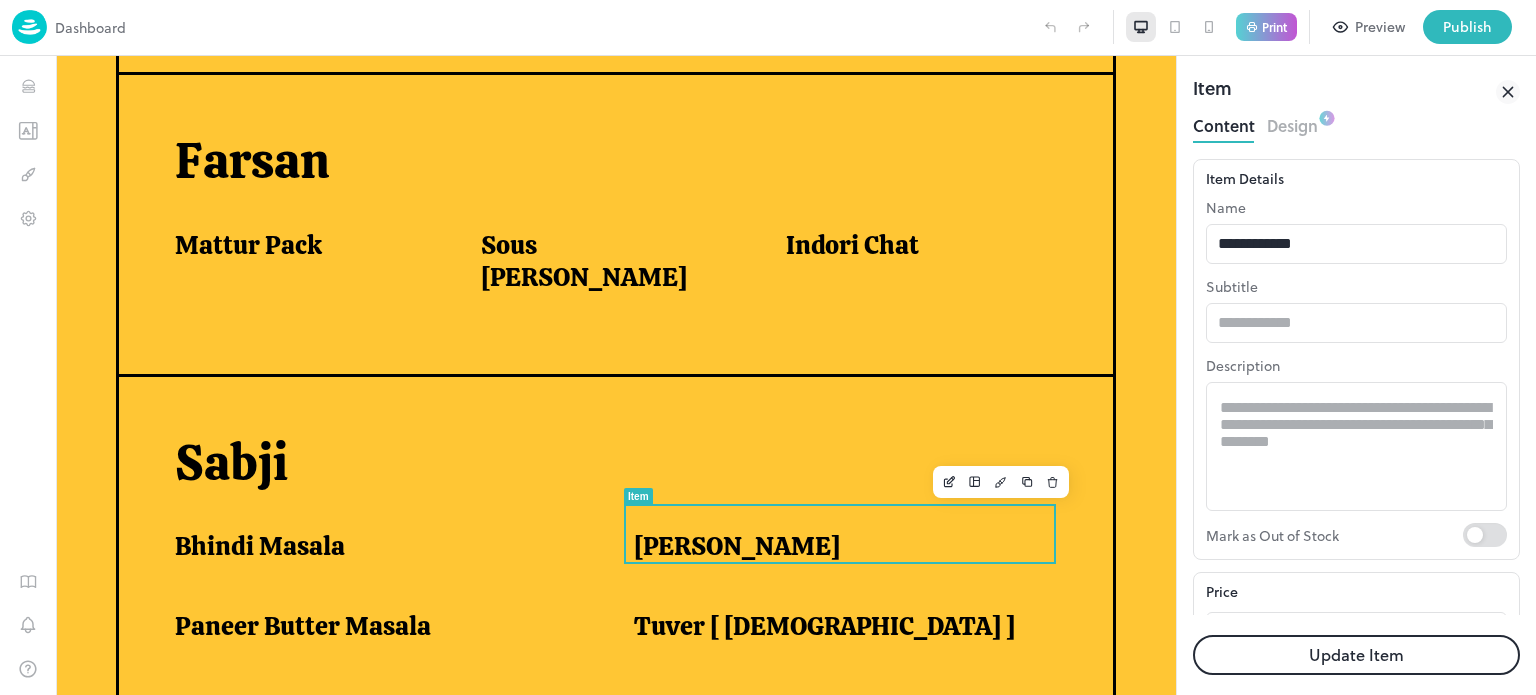 click on "Update Item" at bounding box center (1356, 655) 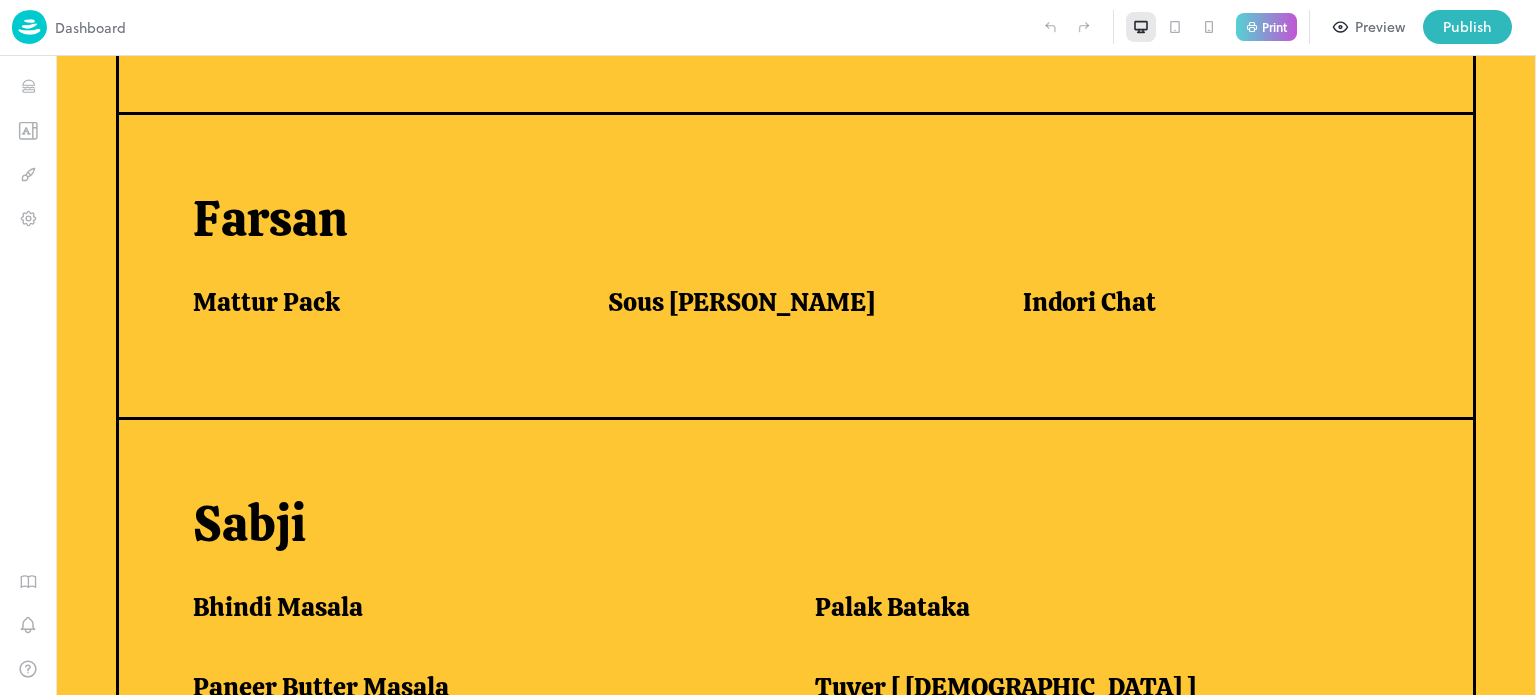 scroll, scrollTop: 1188, scrollLeft: 0, axis: vertical 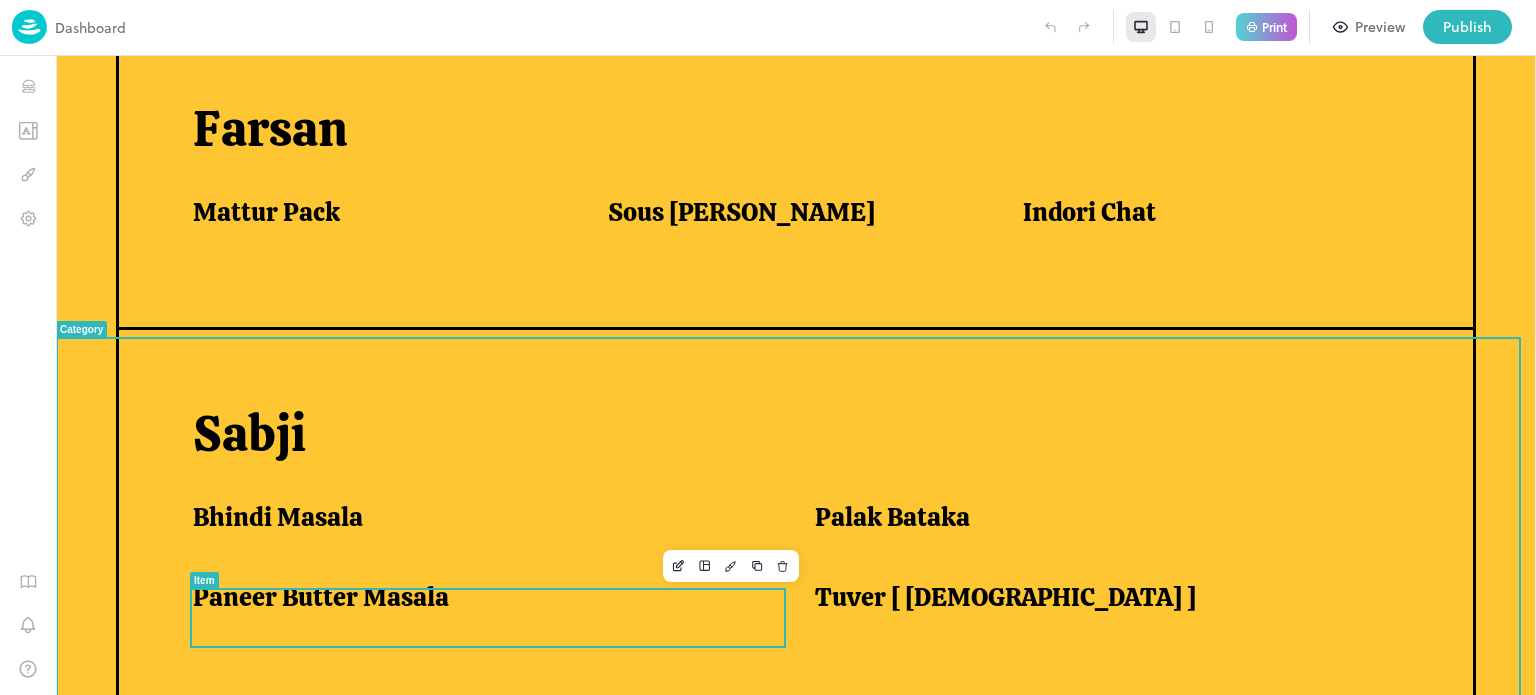 click on "Paneer Butter Masala" at bounding box center (479, 597) 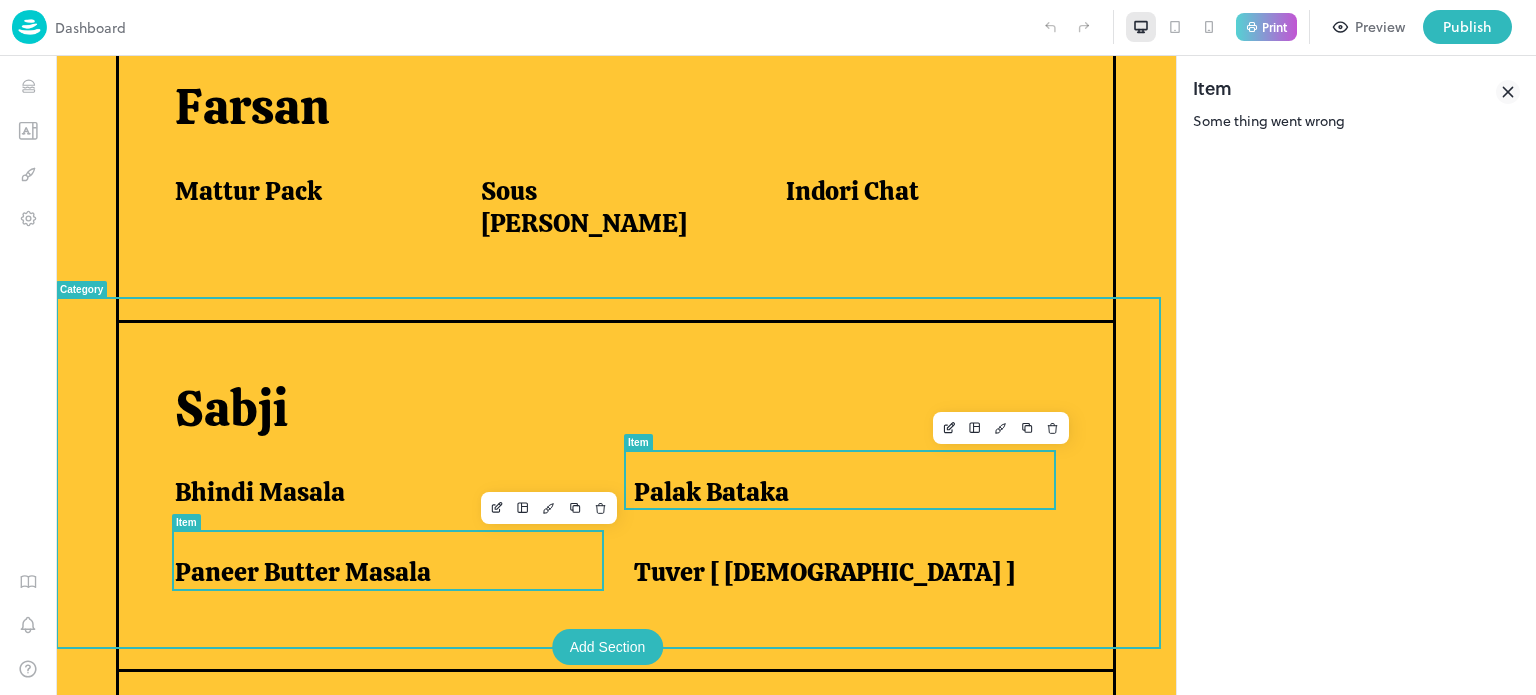 scroll, scrollTop: 1098, scrollLeft: 0, axis: vertical 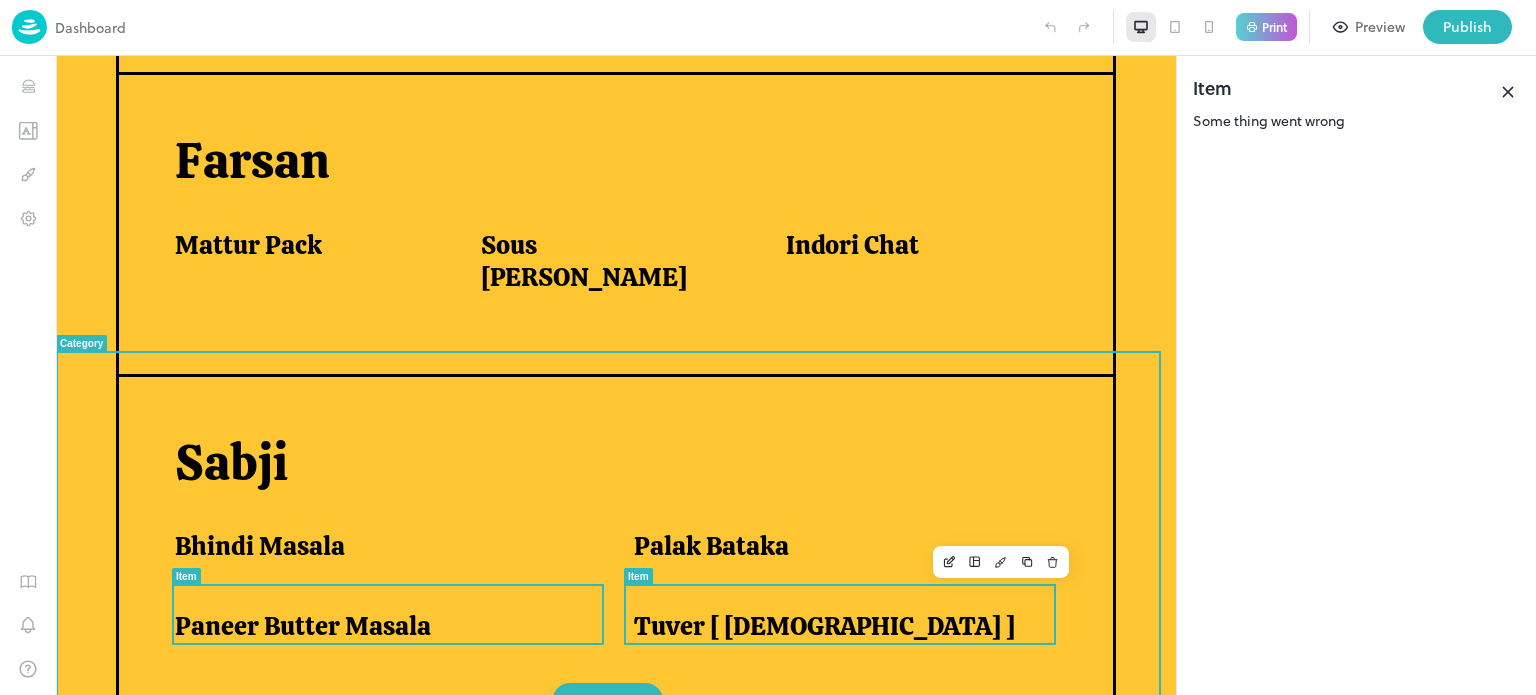 click on "Tuver [ [DEMOGRAPHIC_DATA] ]" at bounding box center (824, 626) 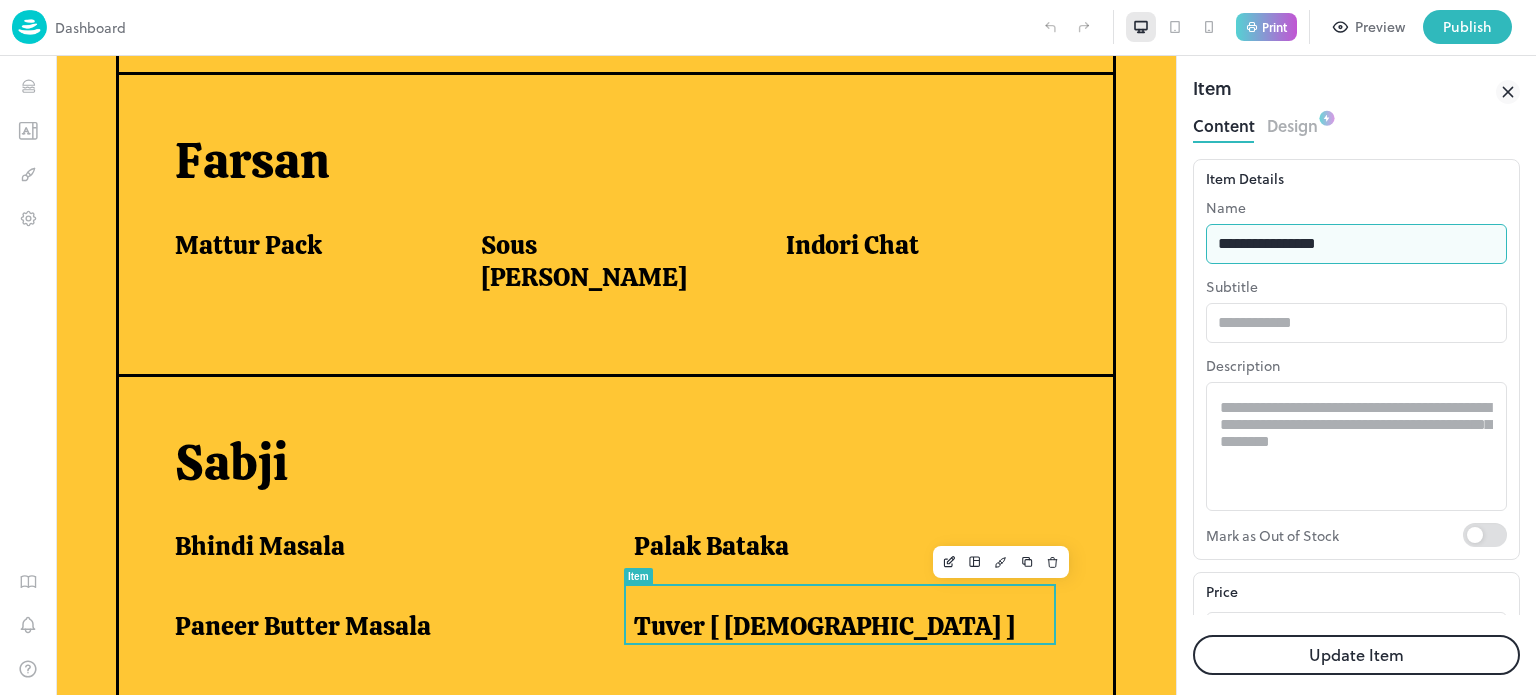 click on "**********" at bounding box center [1356, 244] 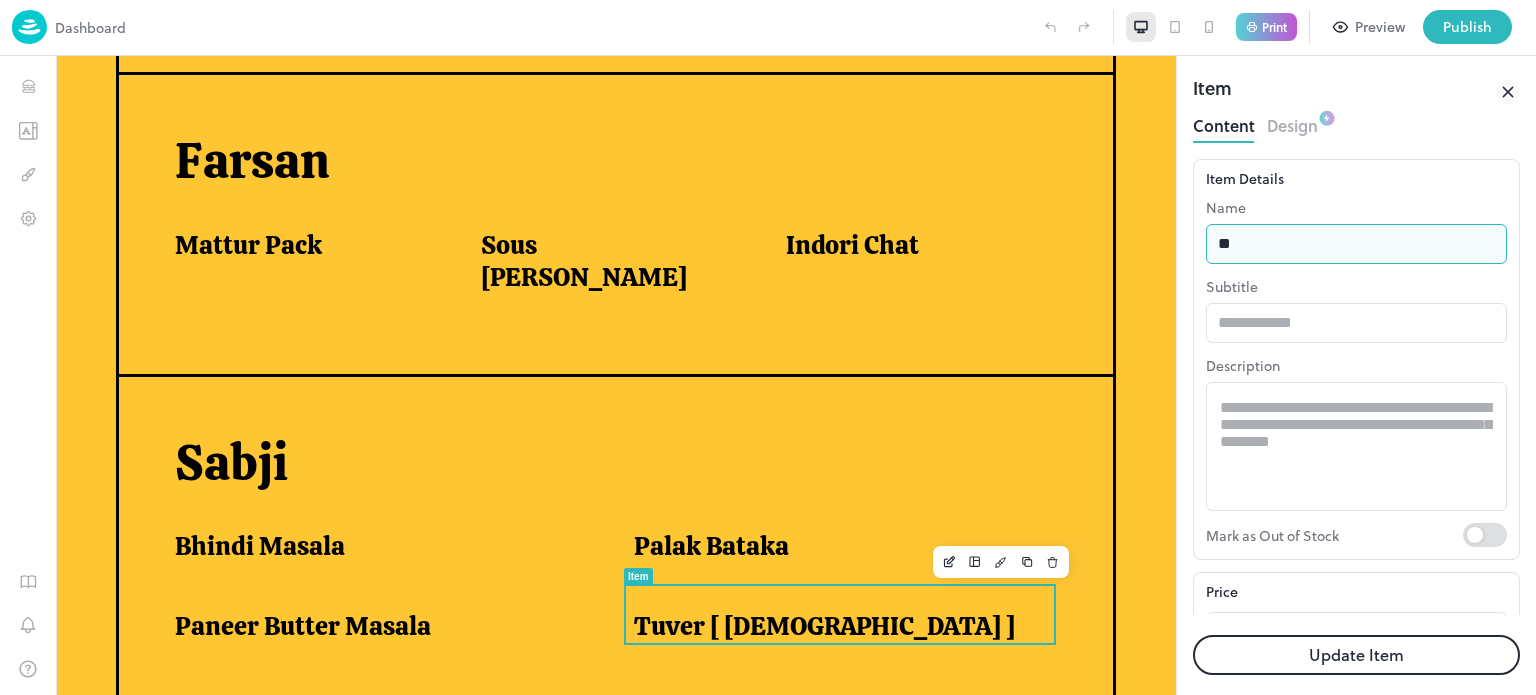 type on "*" 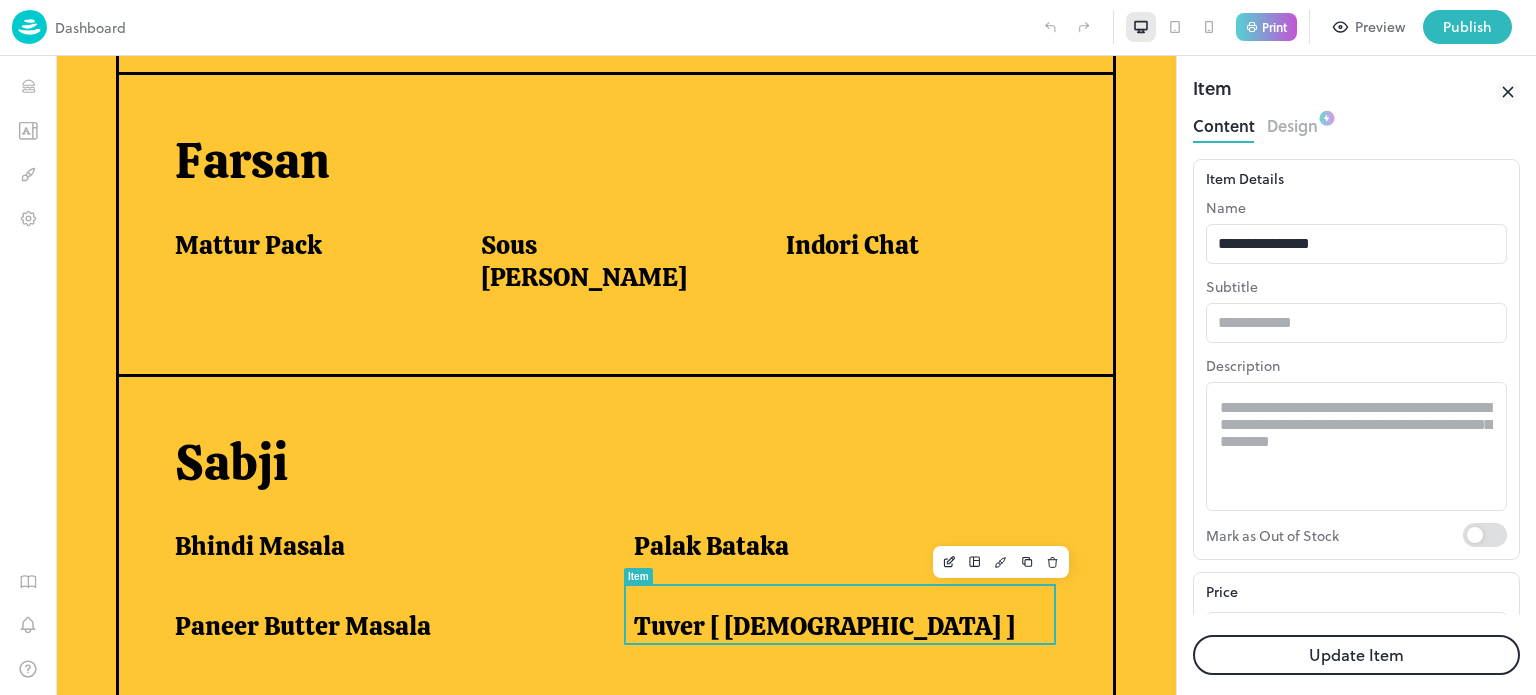 click on "Update Item" at bounding box center (1356, 655) 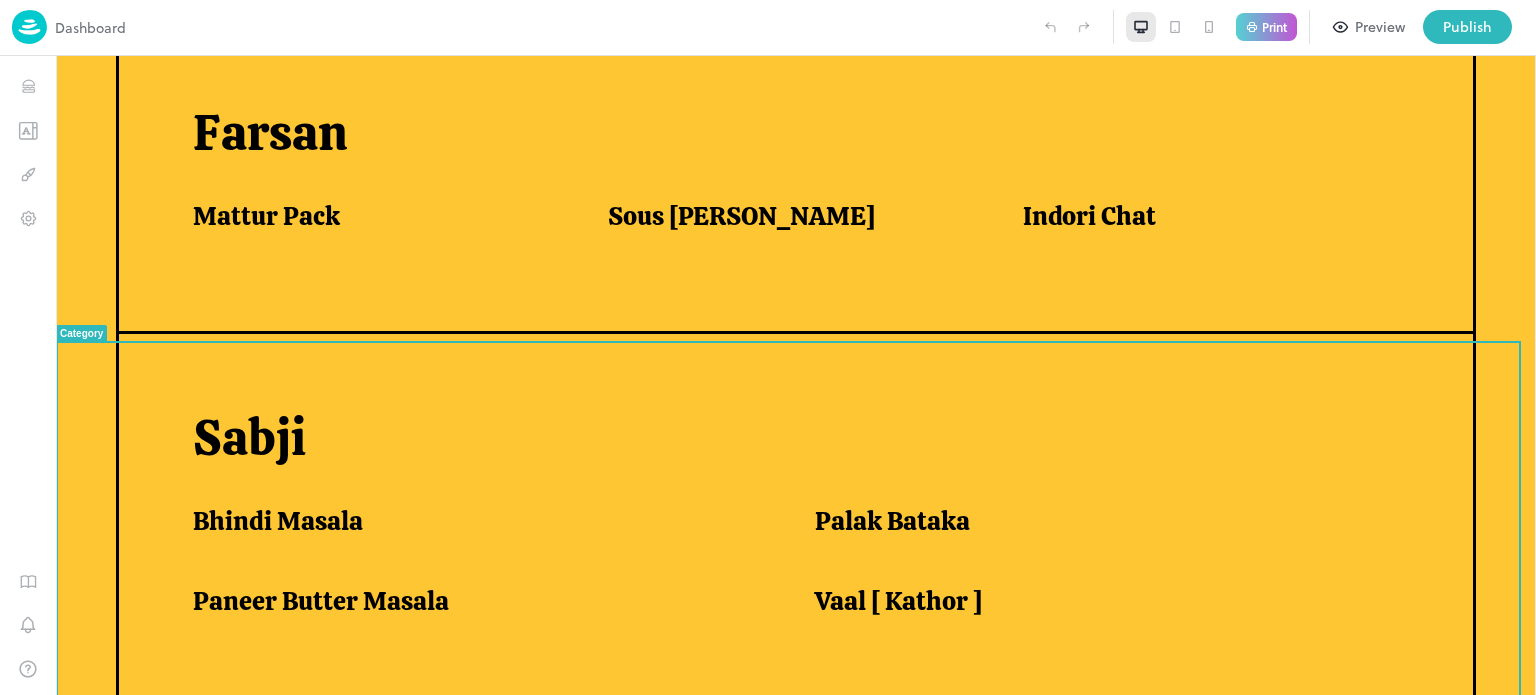 scroll, scrollTop: 1188, scrollLeft: 0, axis: vertical 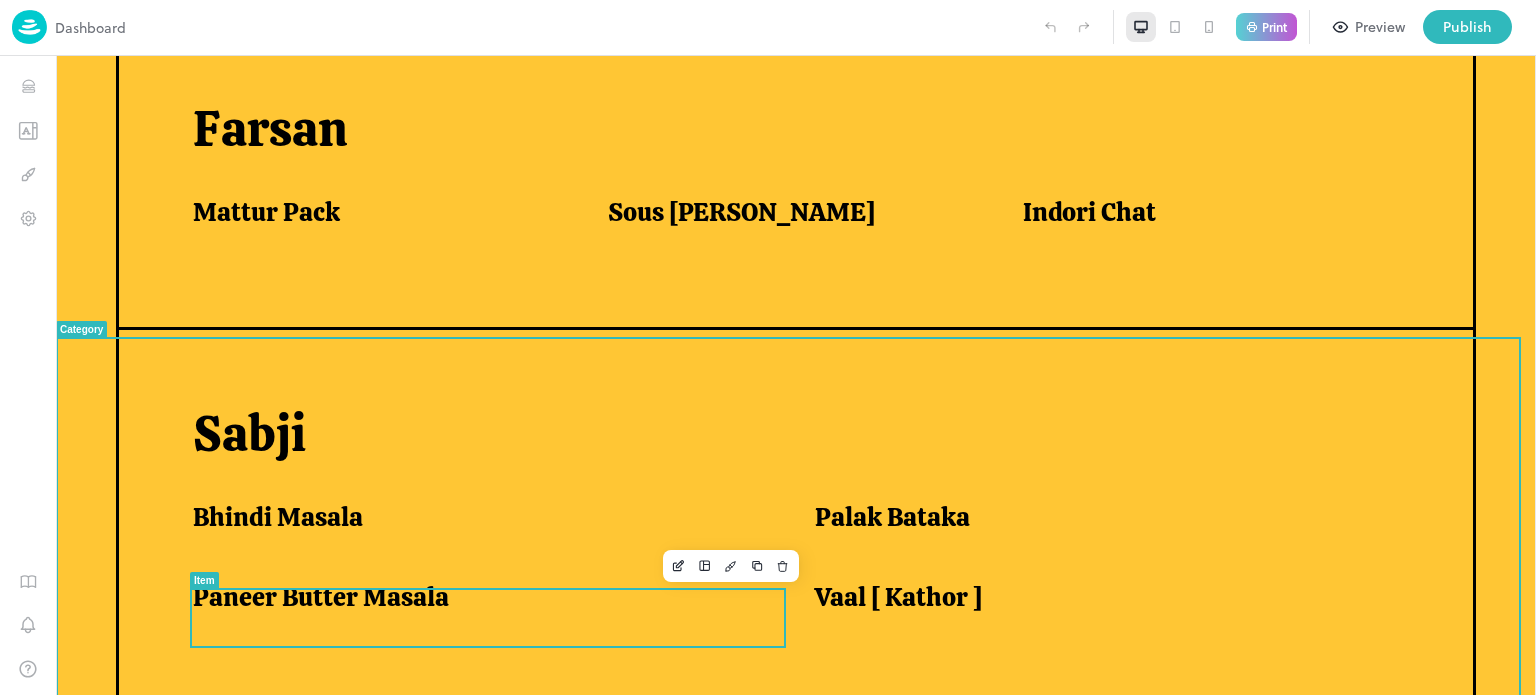 click on "Paneer Butter Masala" at bounding box center [321, 597] 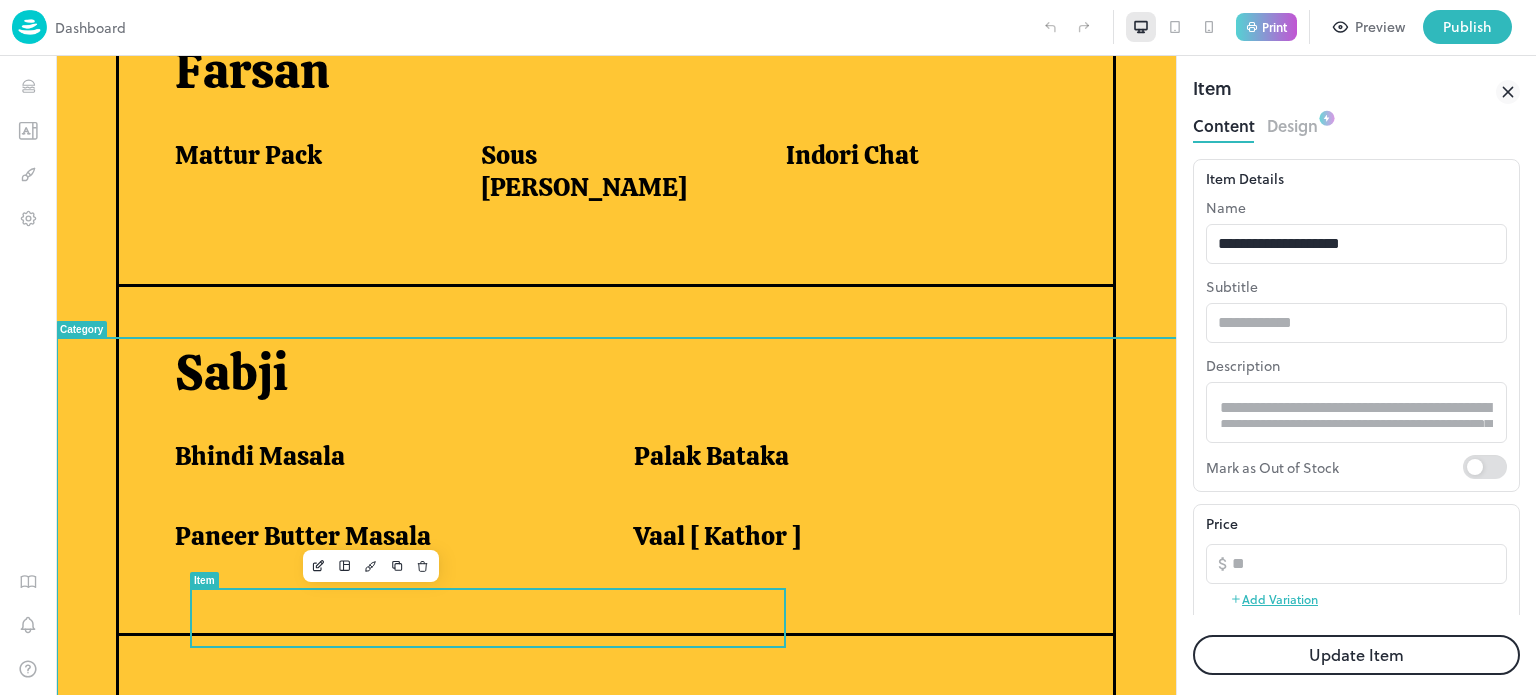 scroll, scrollTop: 1098, scrollLeft: 0, axis: vertical 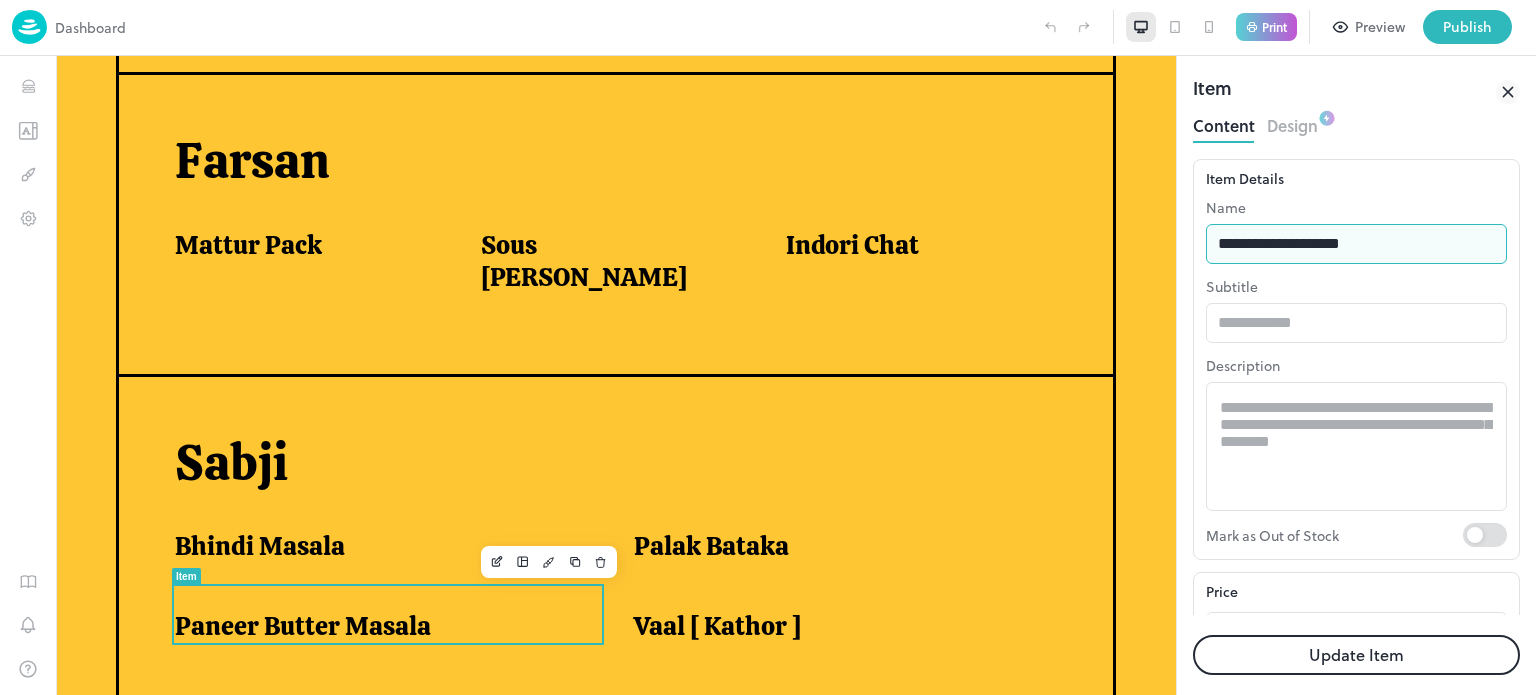 click on "**********" at bounding box center (1356, 244) 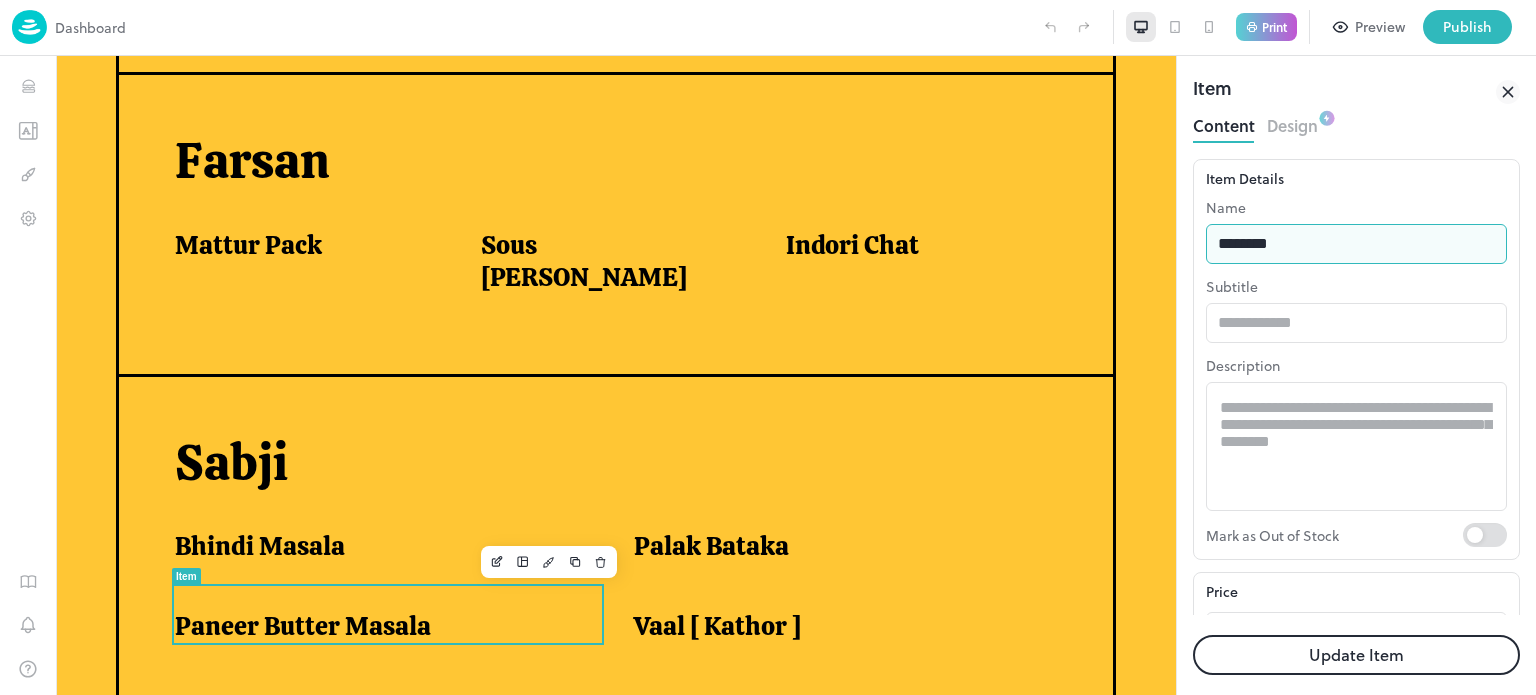 type on "**********" 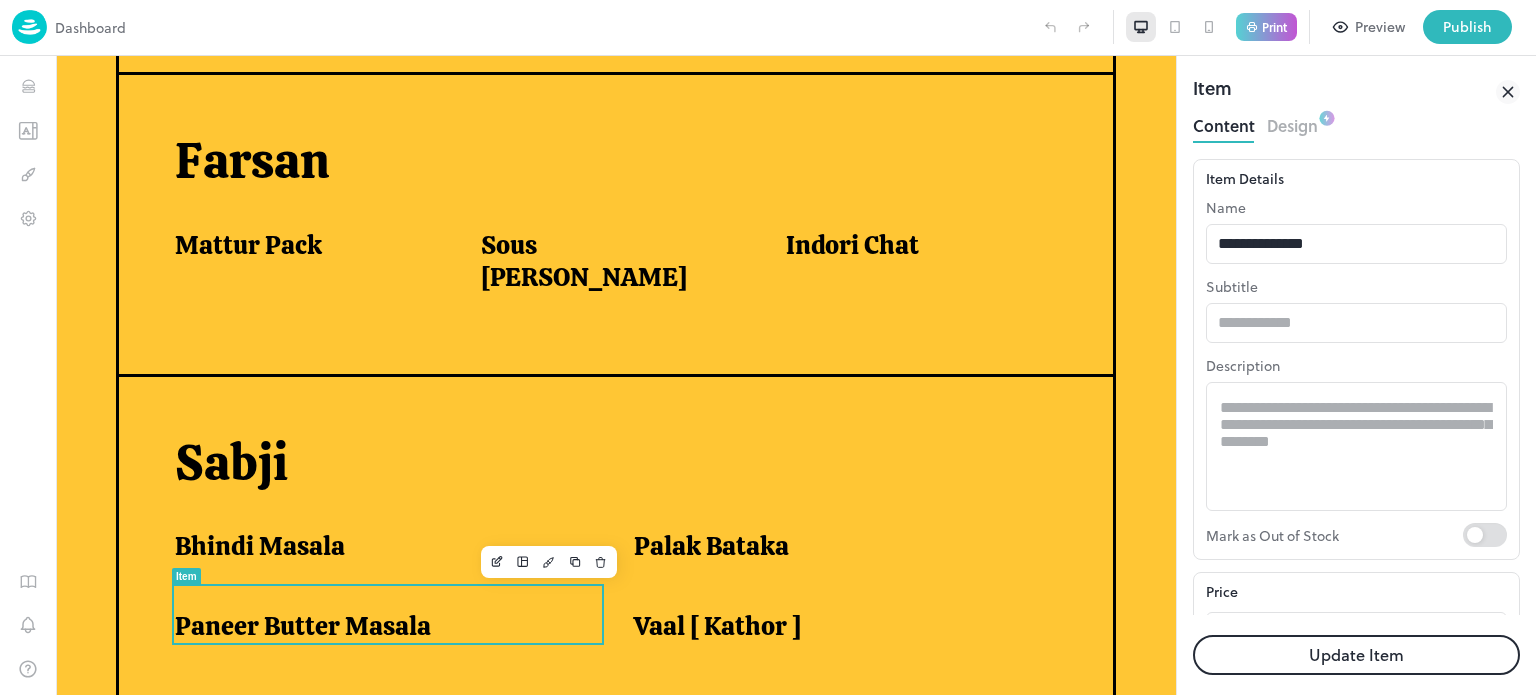 click on "Update Item" at bounding box center [1356, 655] 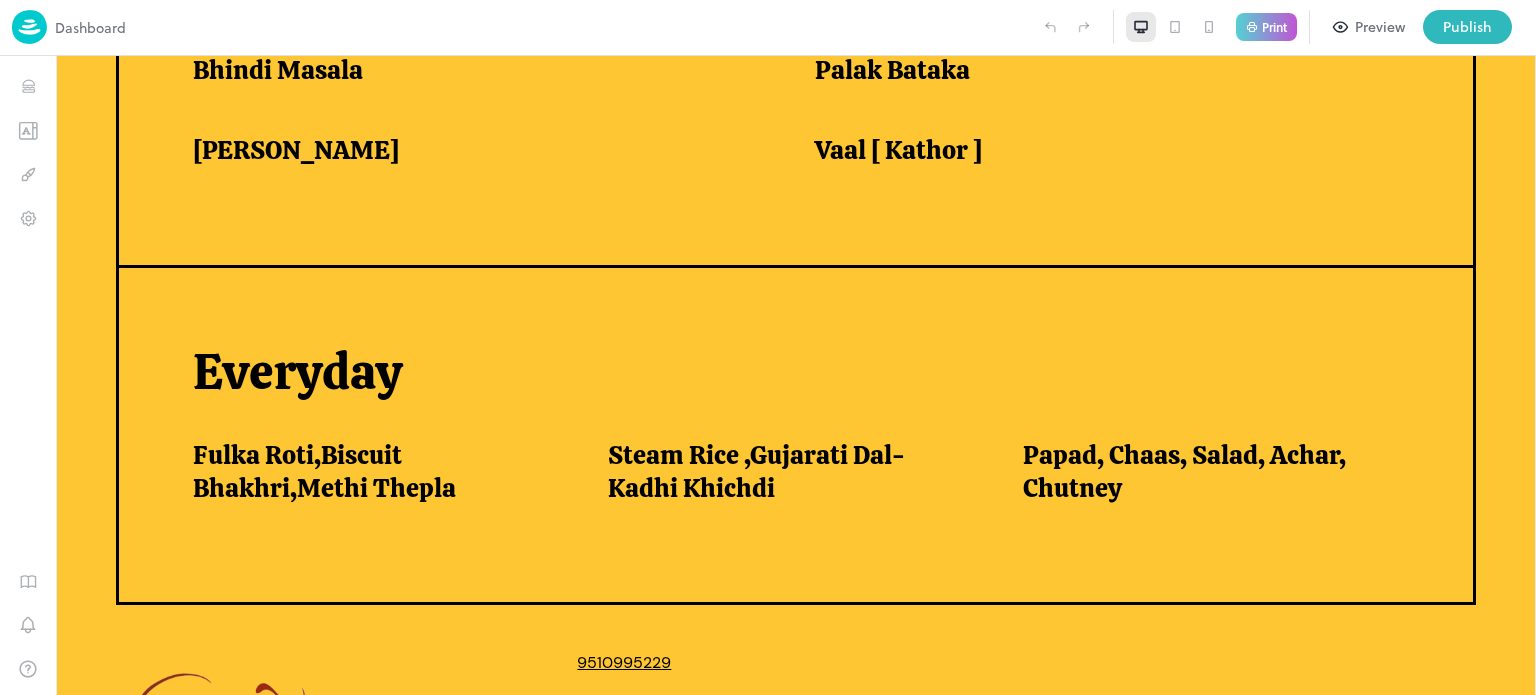 scroll, scrollTop: 1636, scrollLeft: 0, axis: vertical 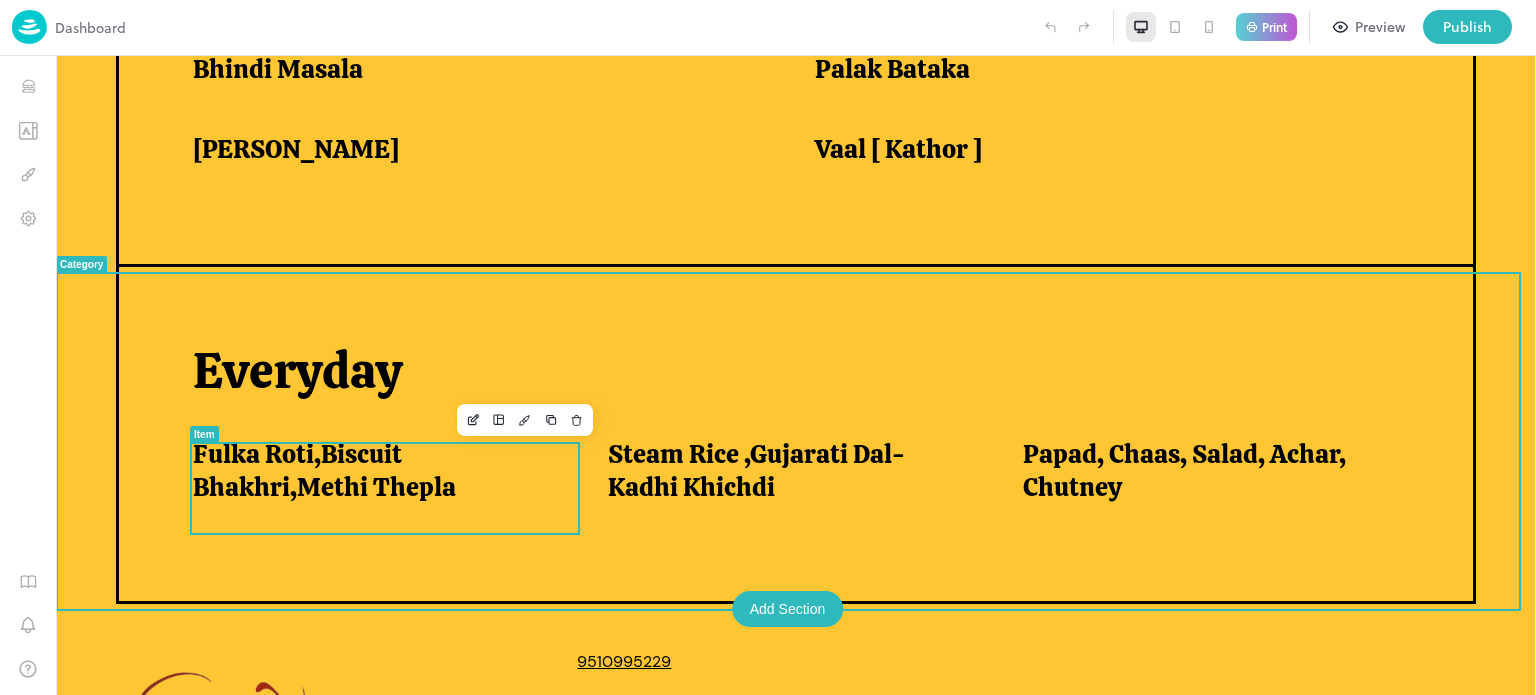 click on "Fulka Roti,Biscuit Bhakhri,Methi Thepla" at bounding box center [376, 470] 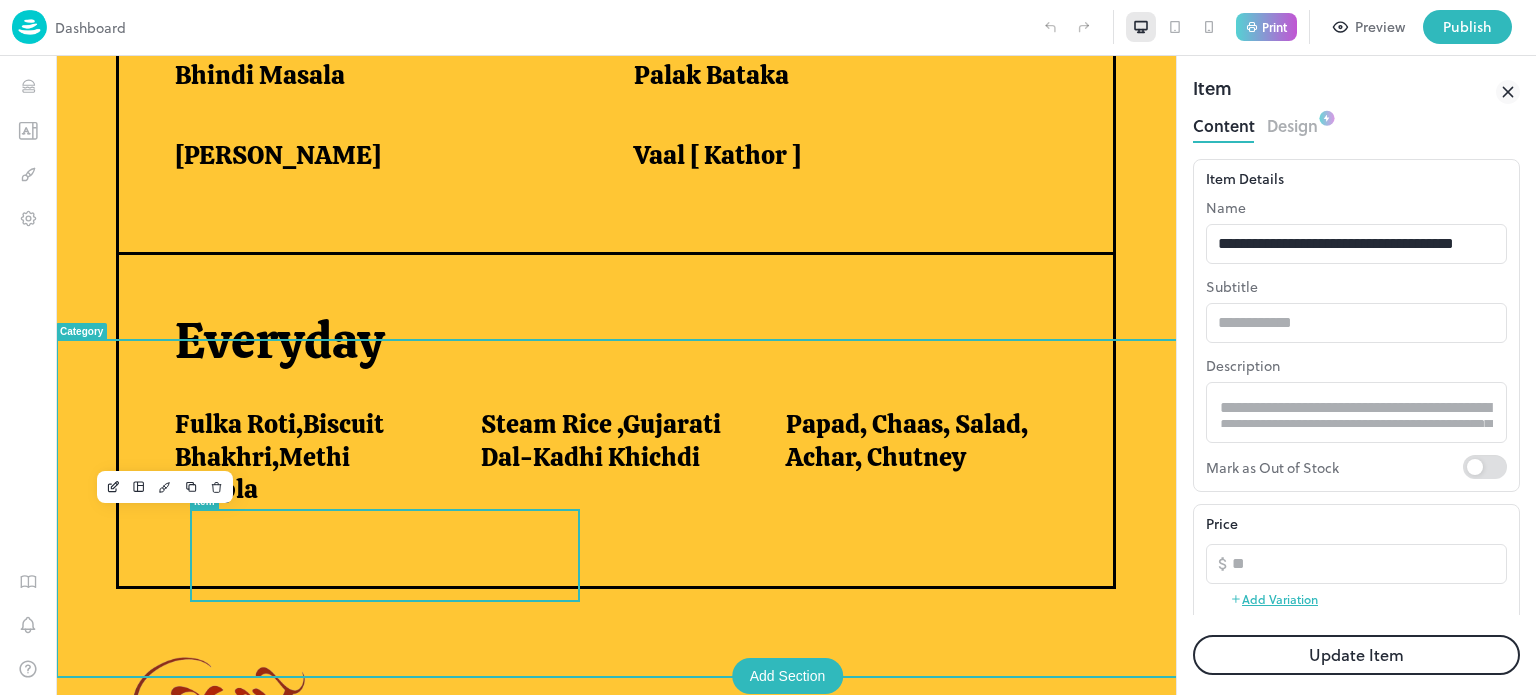 scroll, scrollTop: 0, scrollLeft: 0, axis: both 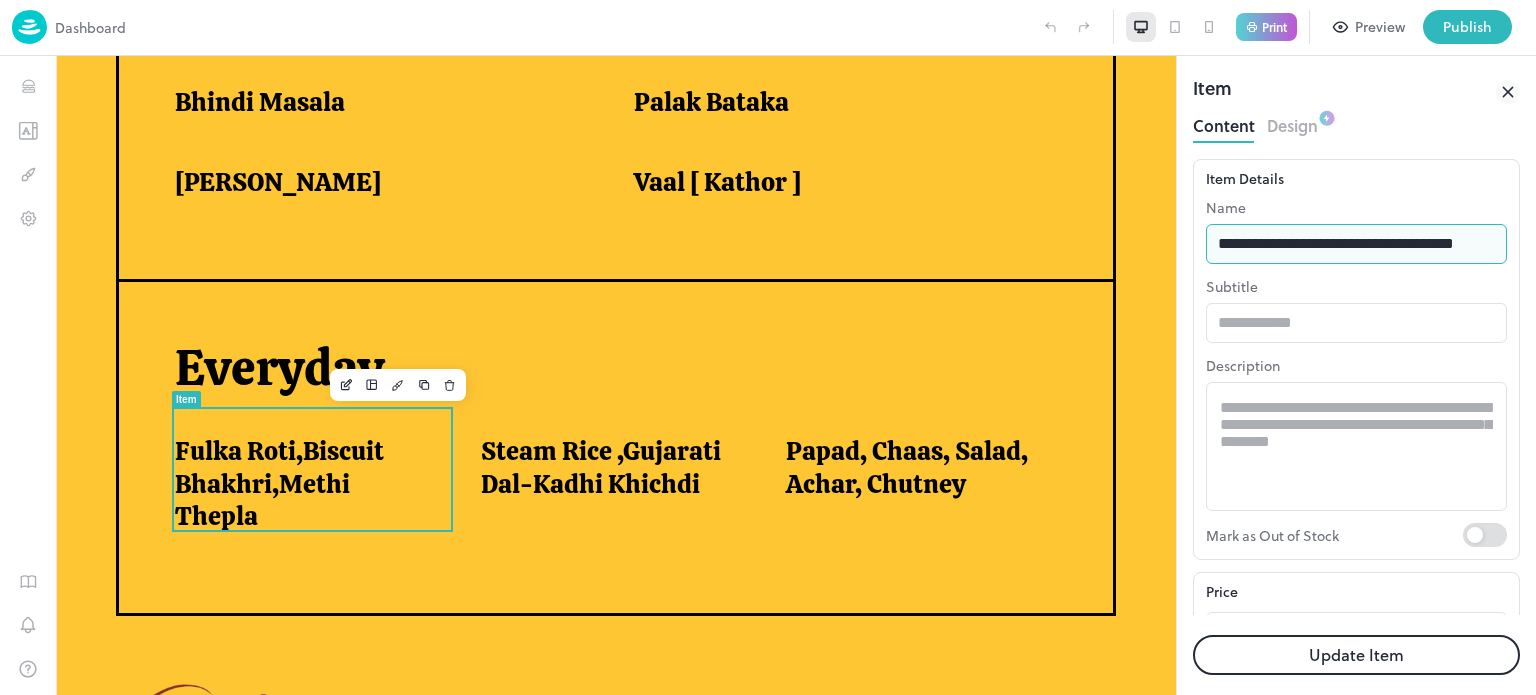 click on "**********" at bounding box center (1356, 244) 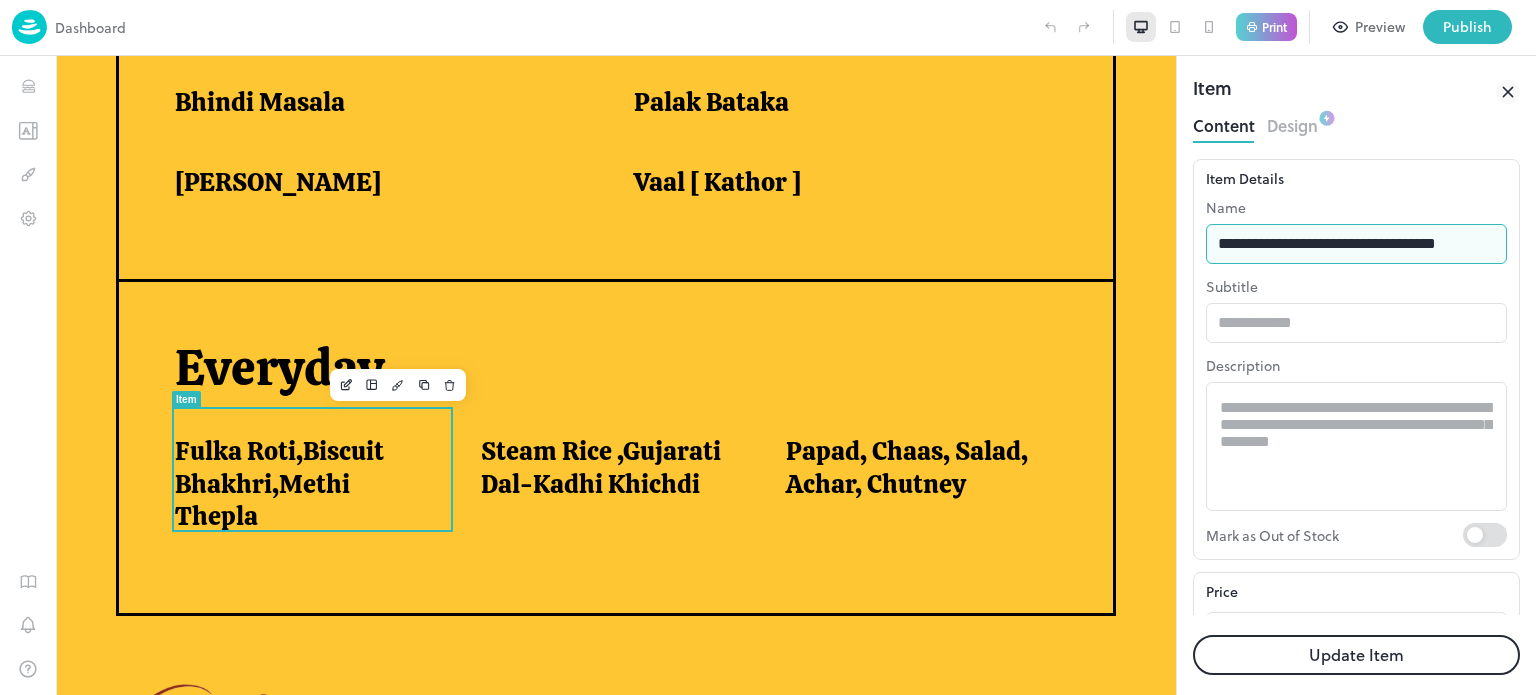click on "**********" at bounding box center [1356, 244] 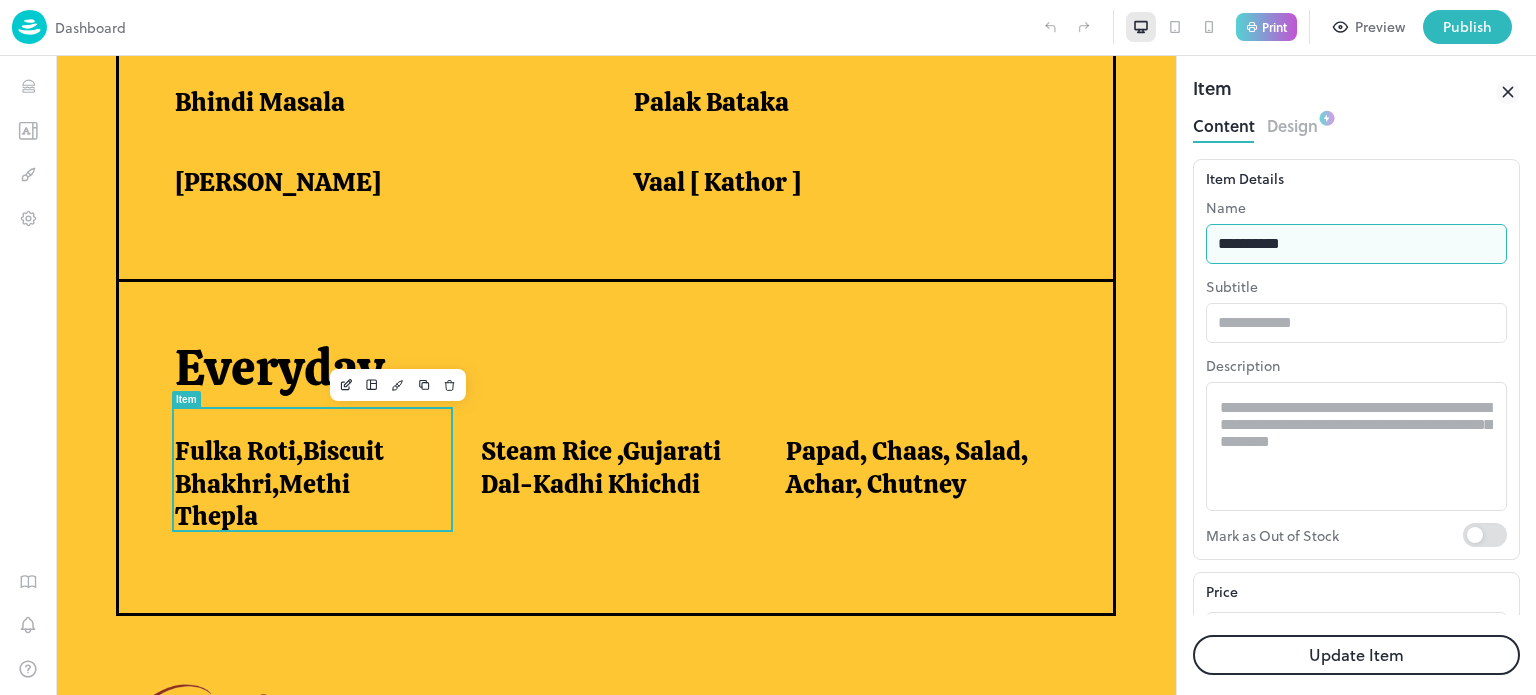 type on "**********" 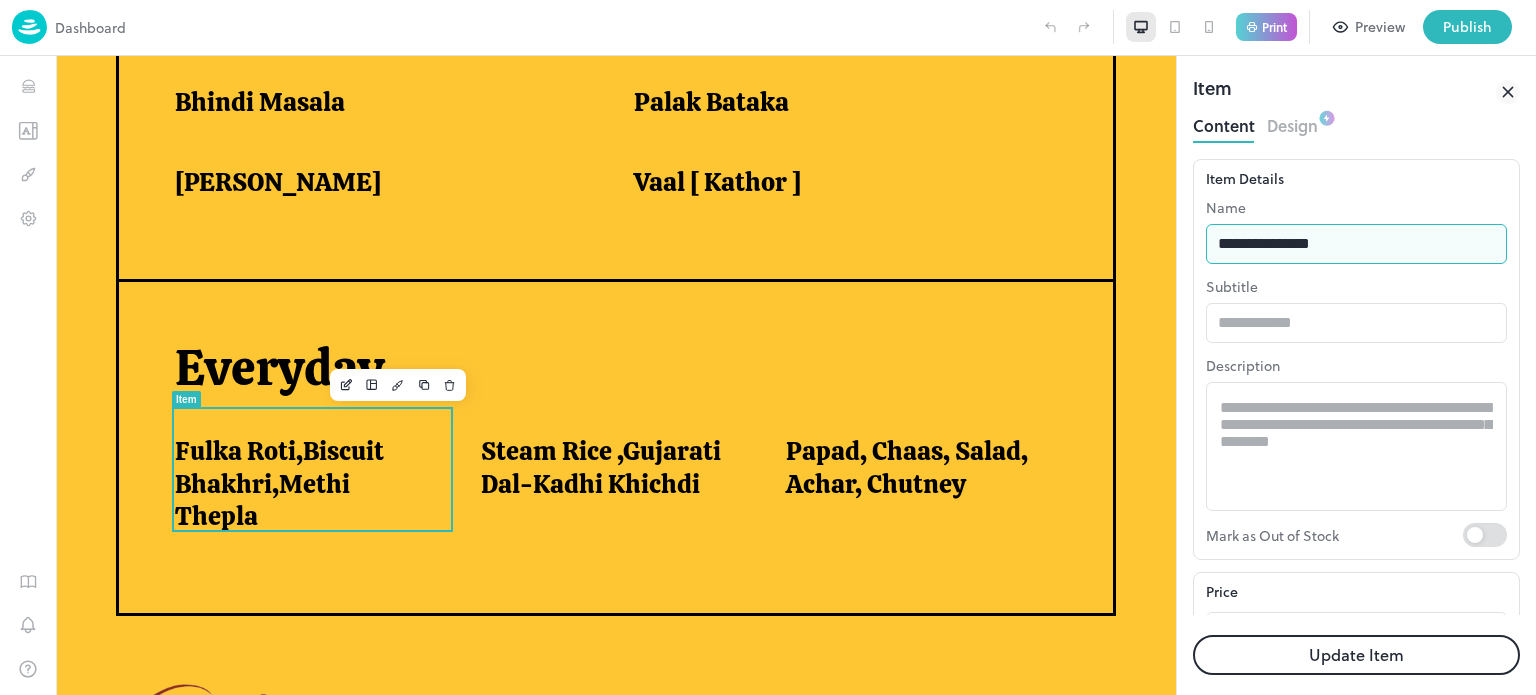click on "Update Item" at bounding box center [1356, 655] 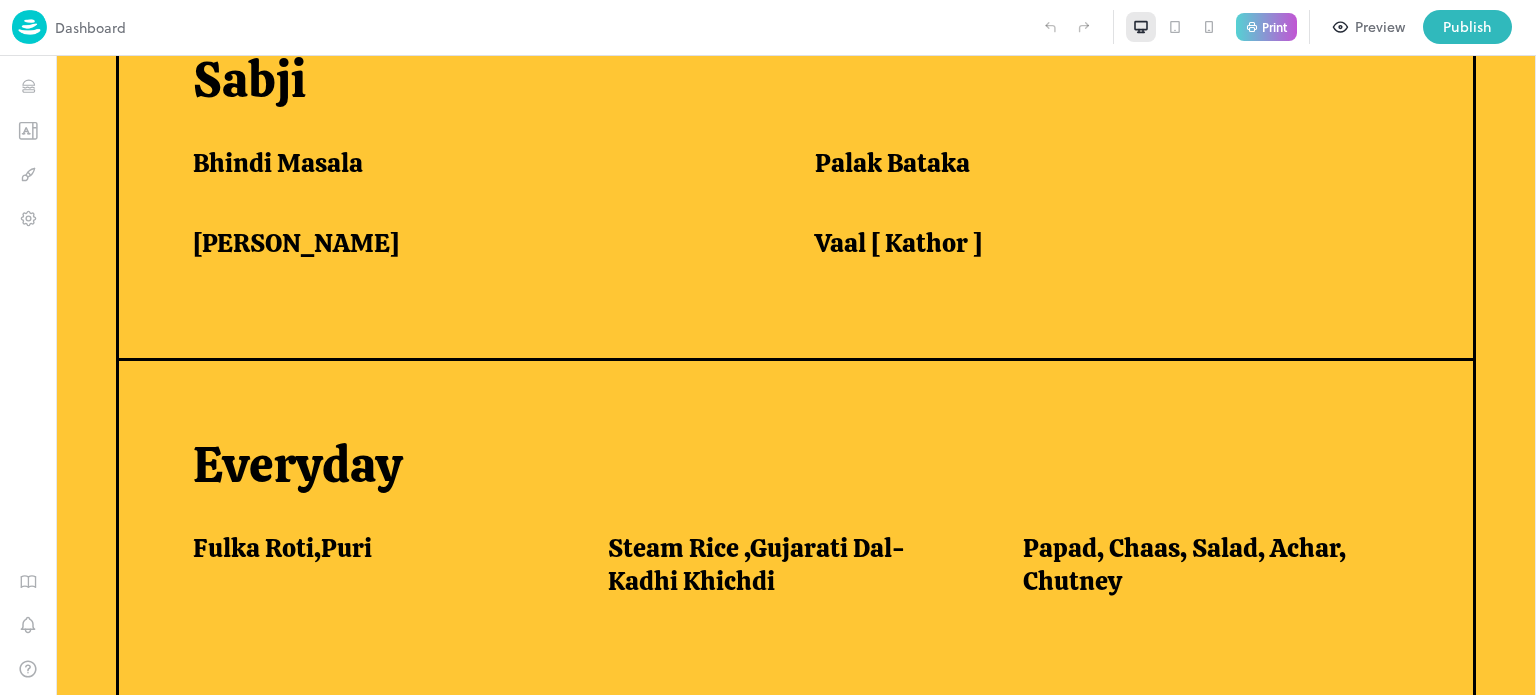 scroll, scrollTop: 1636, scrollLeft: 0, axis: vertical 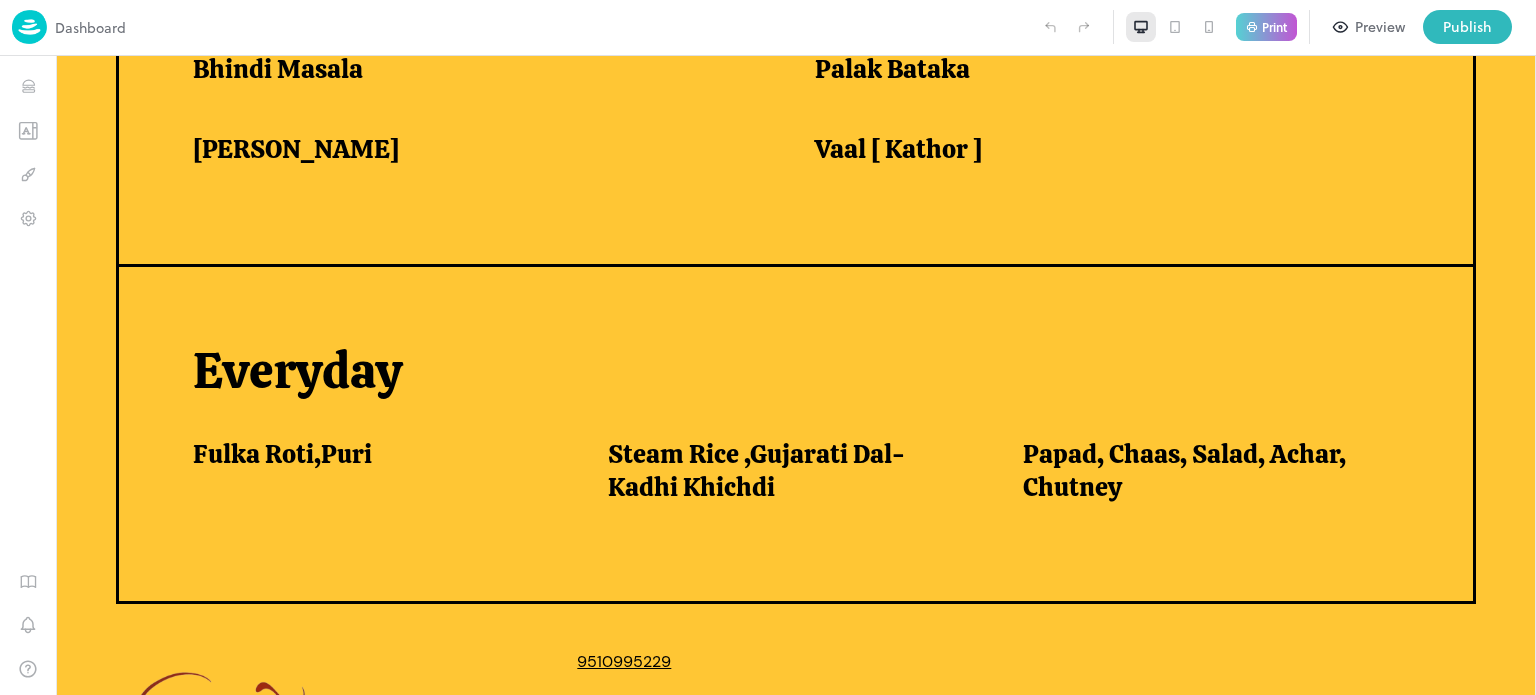 click on "Steam Rice ,Gujarati Dal-Kadhi Khichdi" at bounding box center [791, 470] 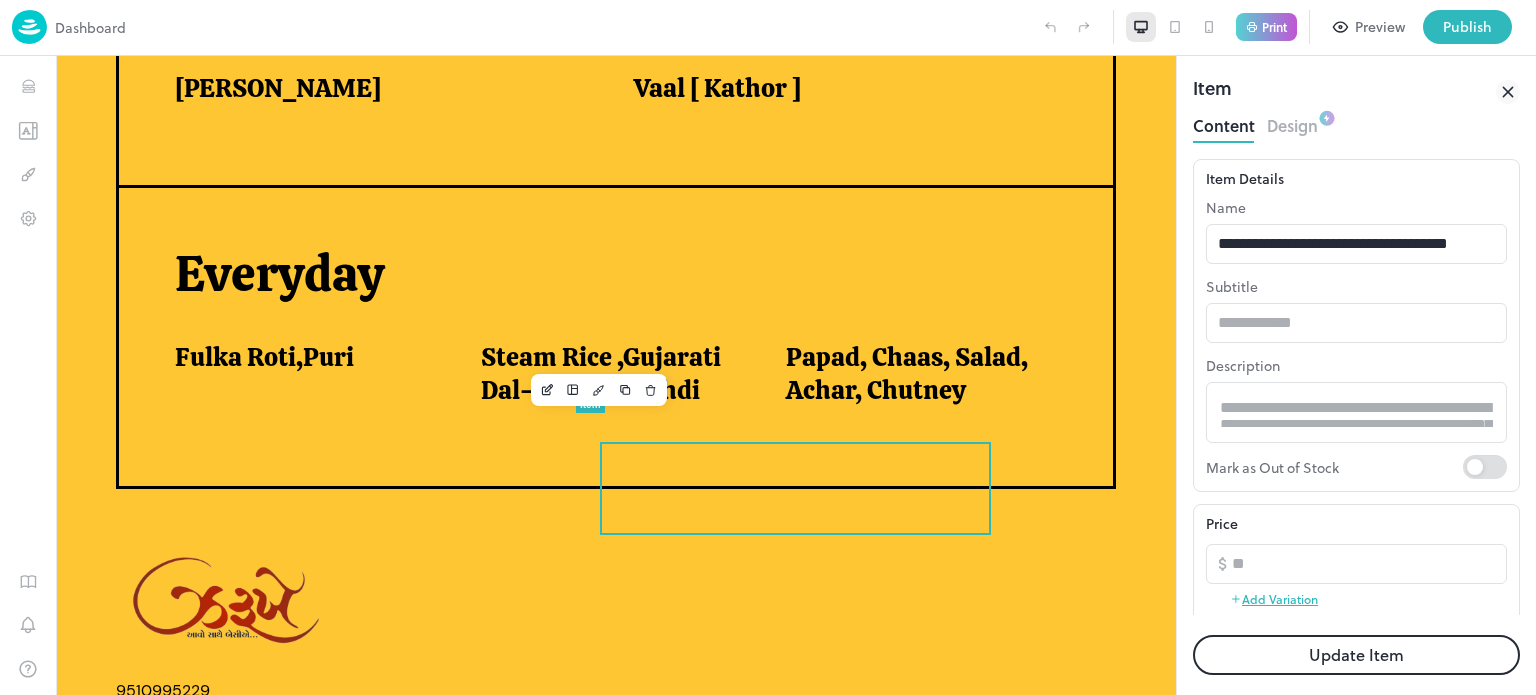 scroll, scrollTop: 1543, scrollLeft: 0, axis: vertical 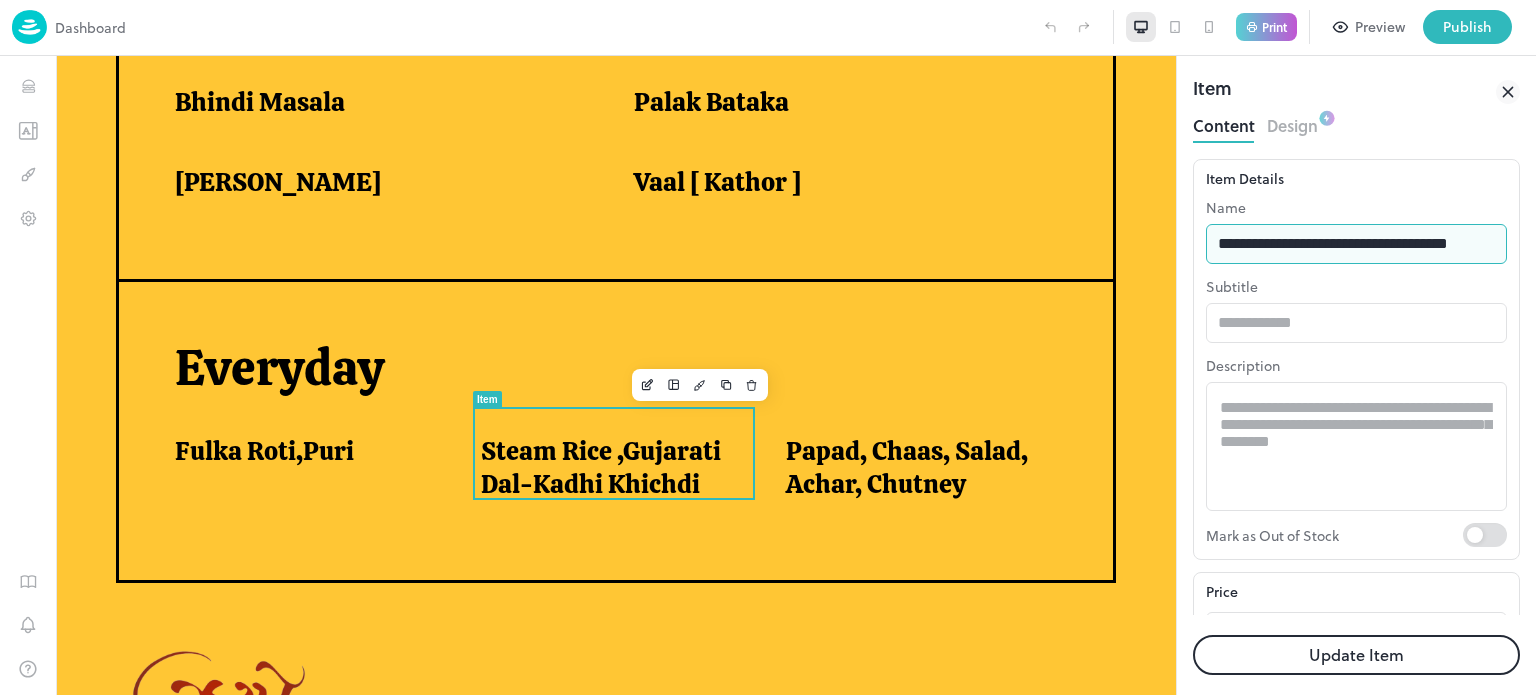 click on "**********" at bounding box center [1356, 244] 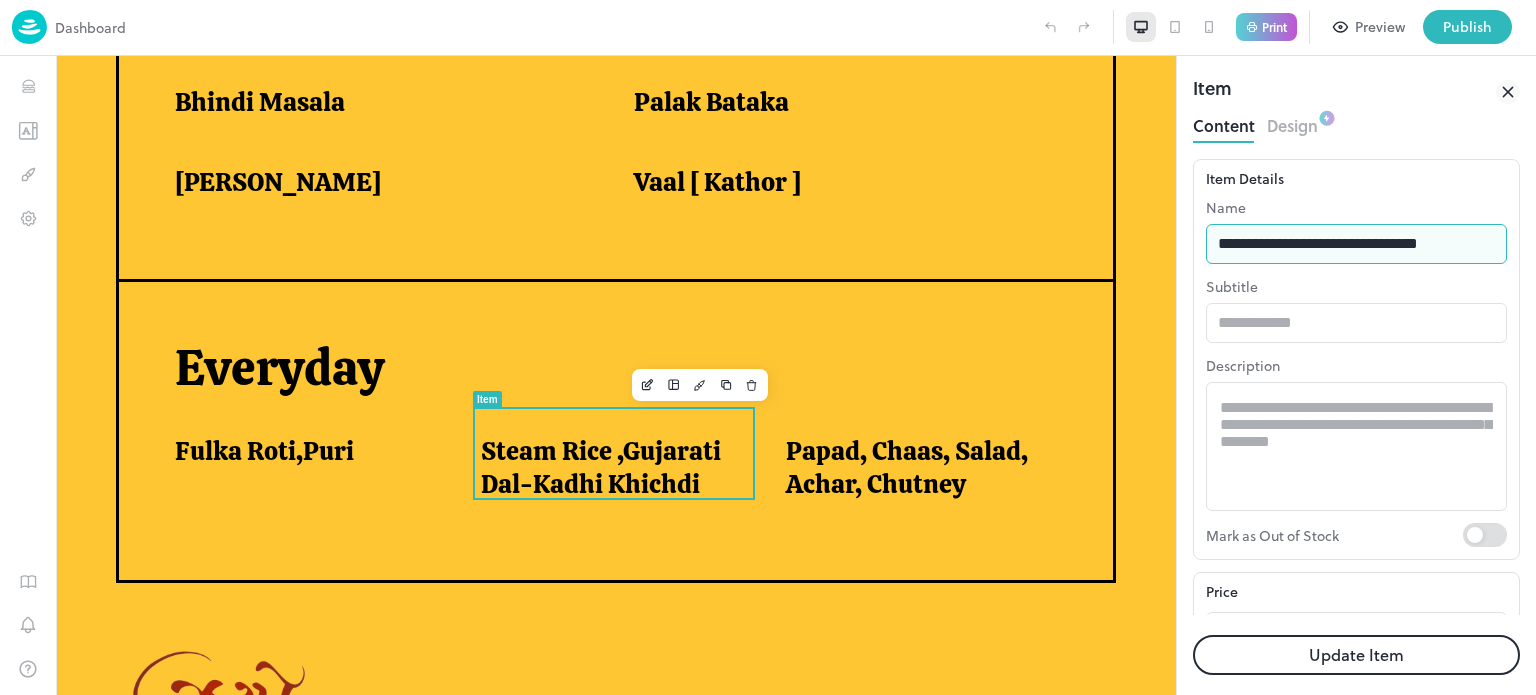 click on "**********" at bounding box center (1356, 244) 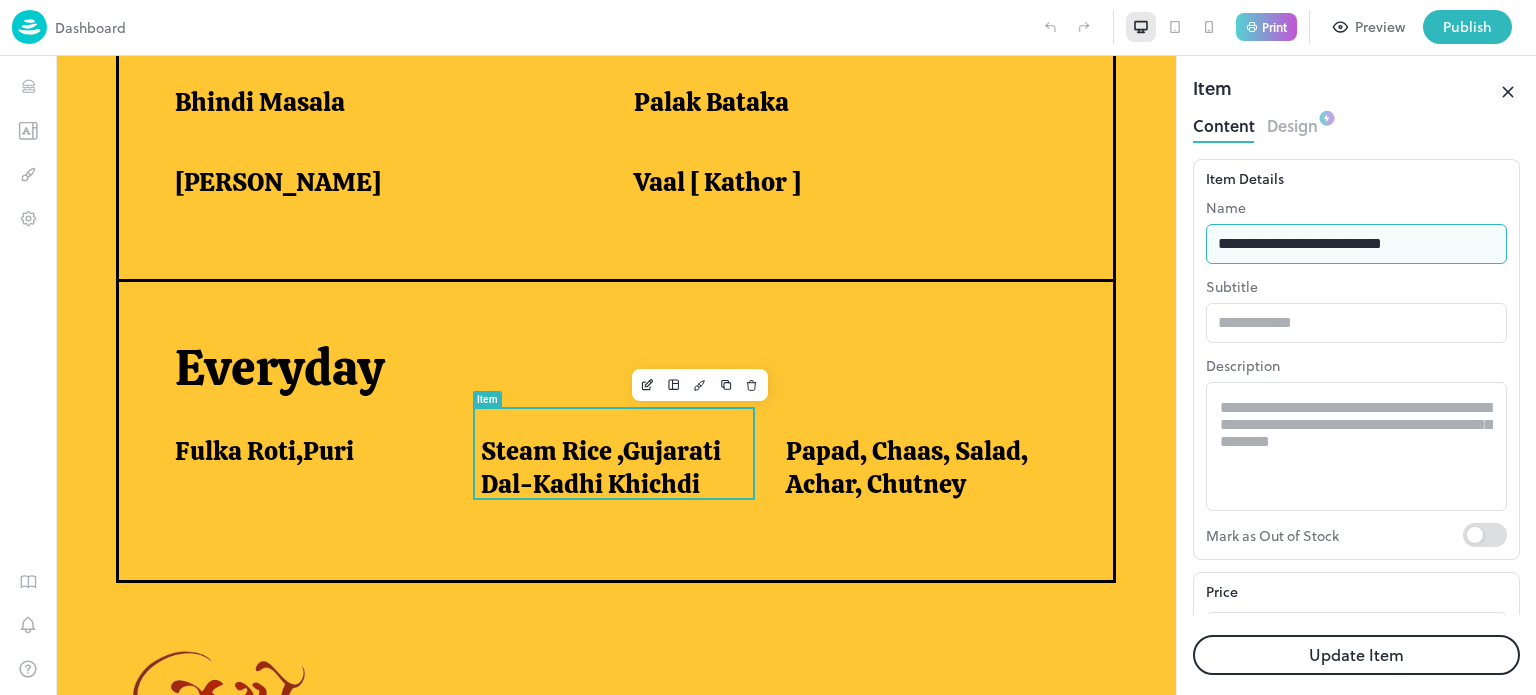 type on "**********" 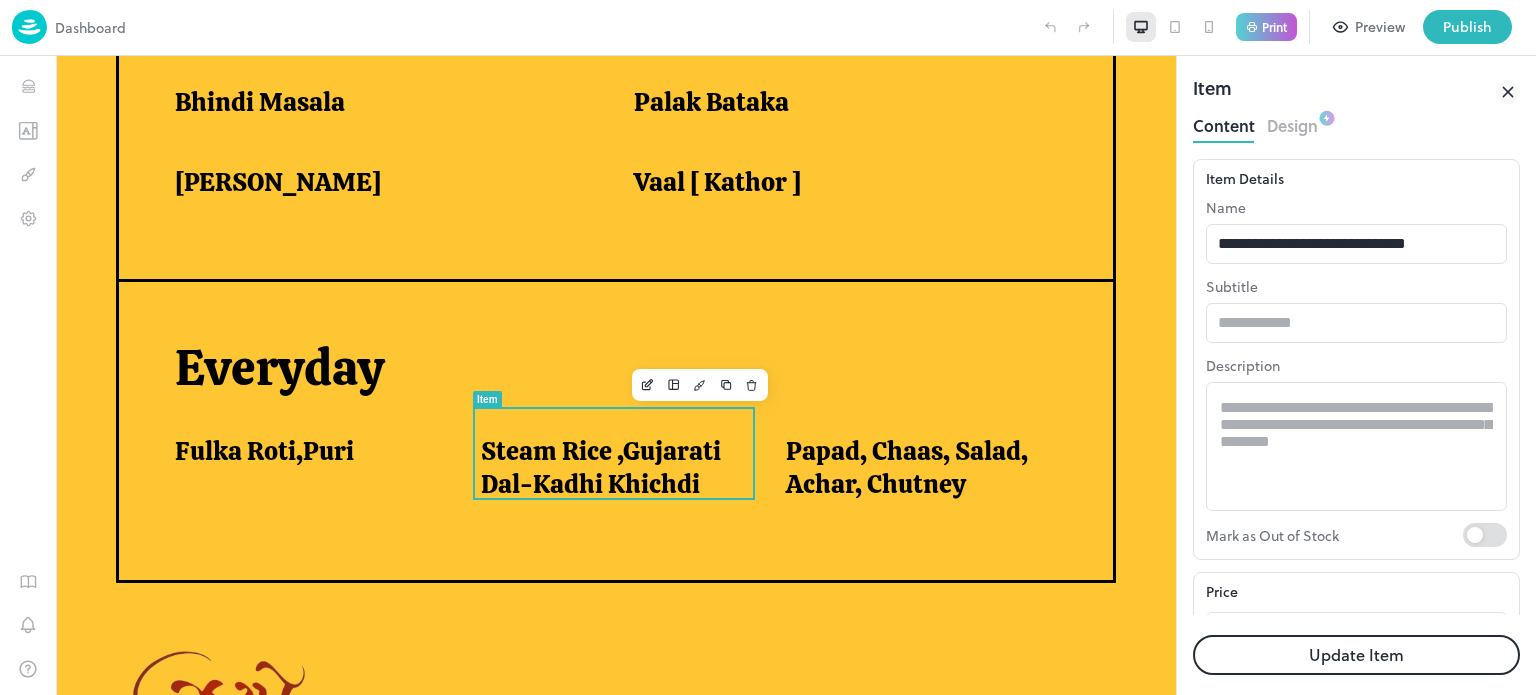 click on "Update Item" at bounding box center (1356, 655) 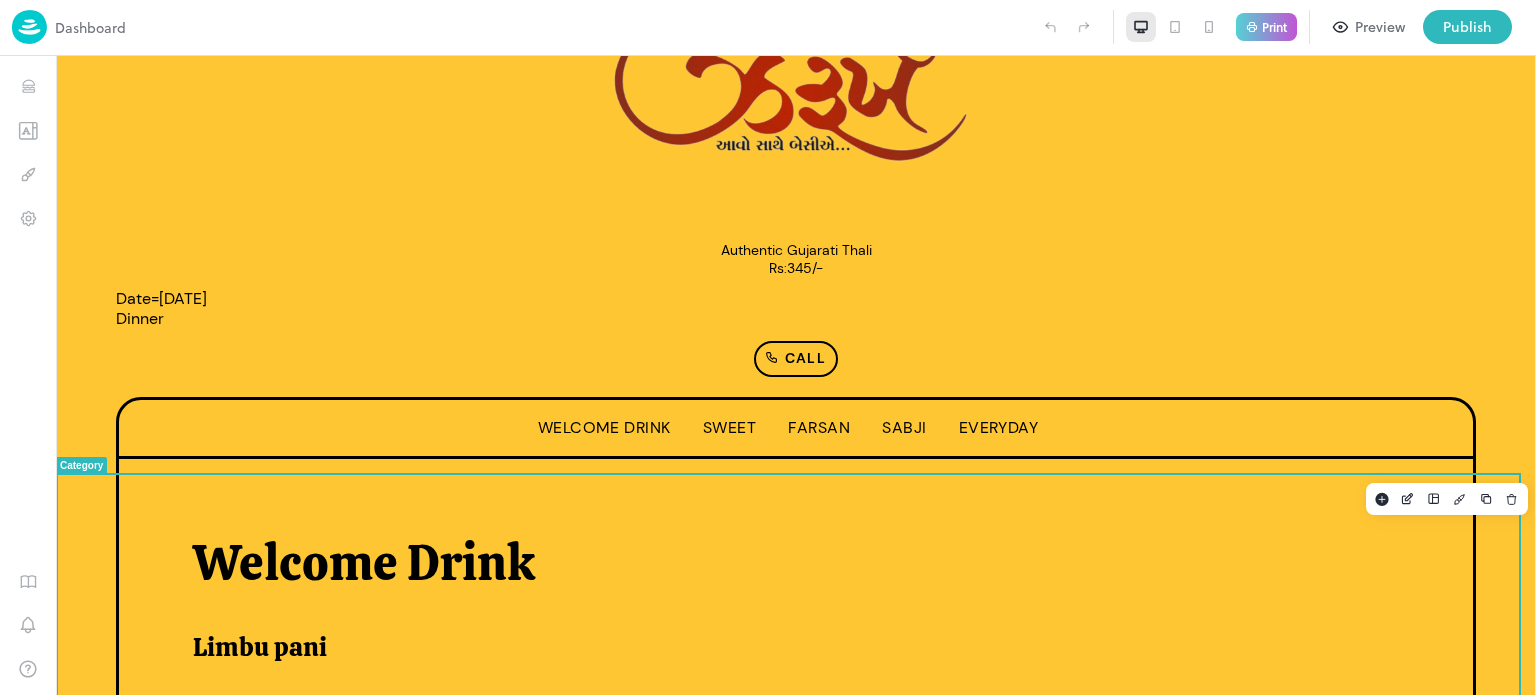 scroll, scrollTop: 142, scrollLeft: 0, axis: vertical 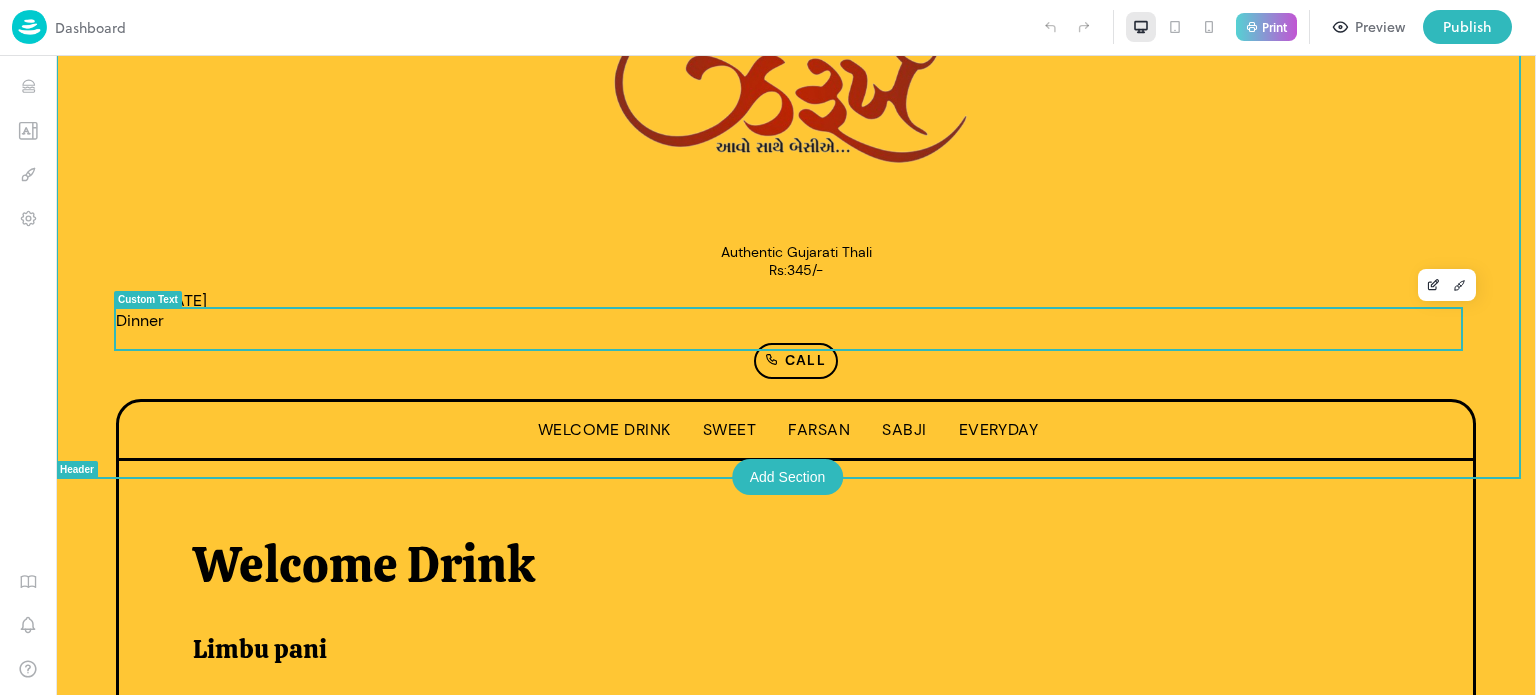 click on "Date=[DATE]
Dinner" at bounding box center (796, 311) 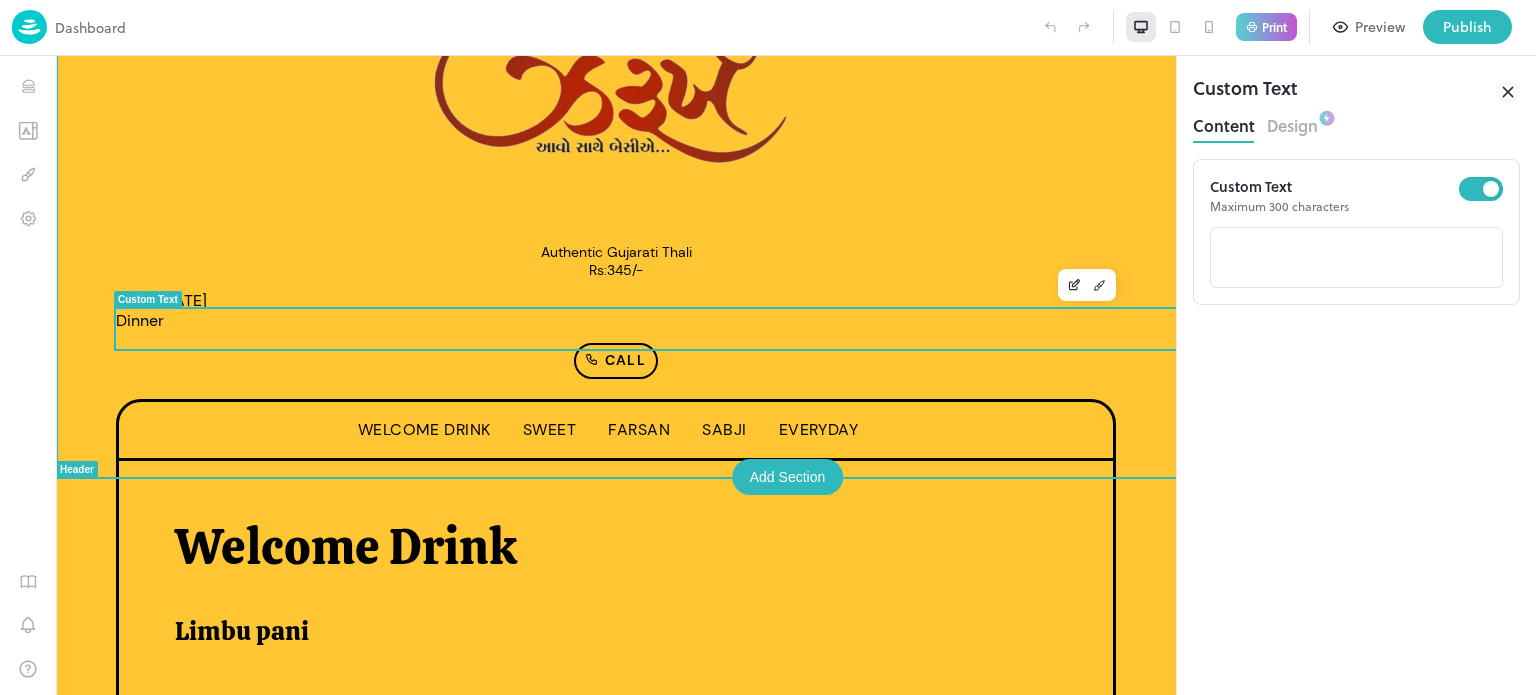 scroll, scrollTop: 0, scrollLeft: 0, axis: both 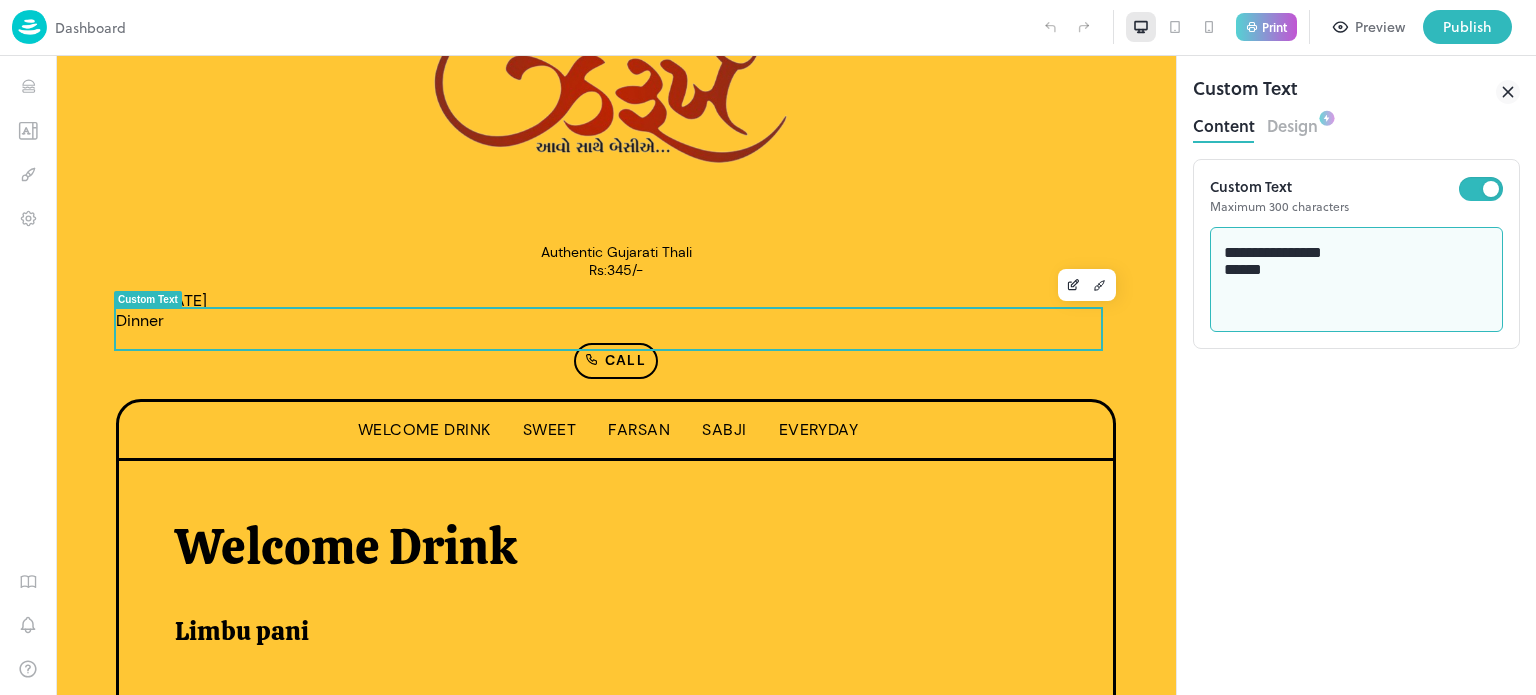 click on "**********" at bounding box center (1357, 280) 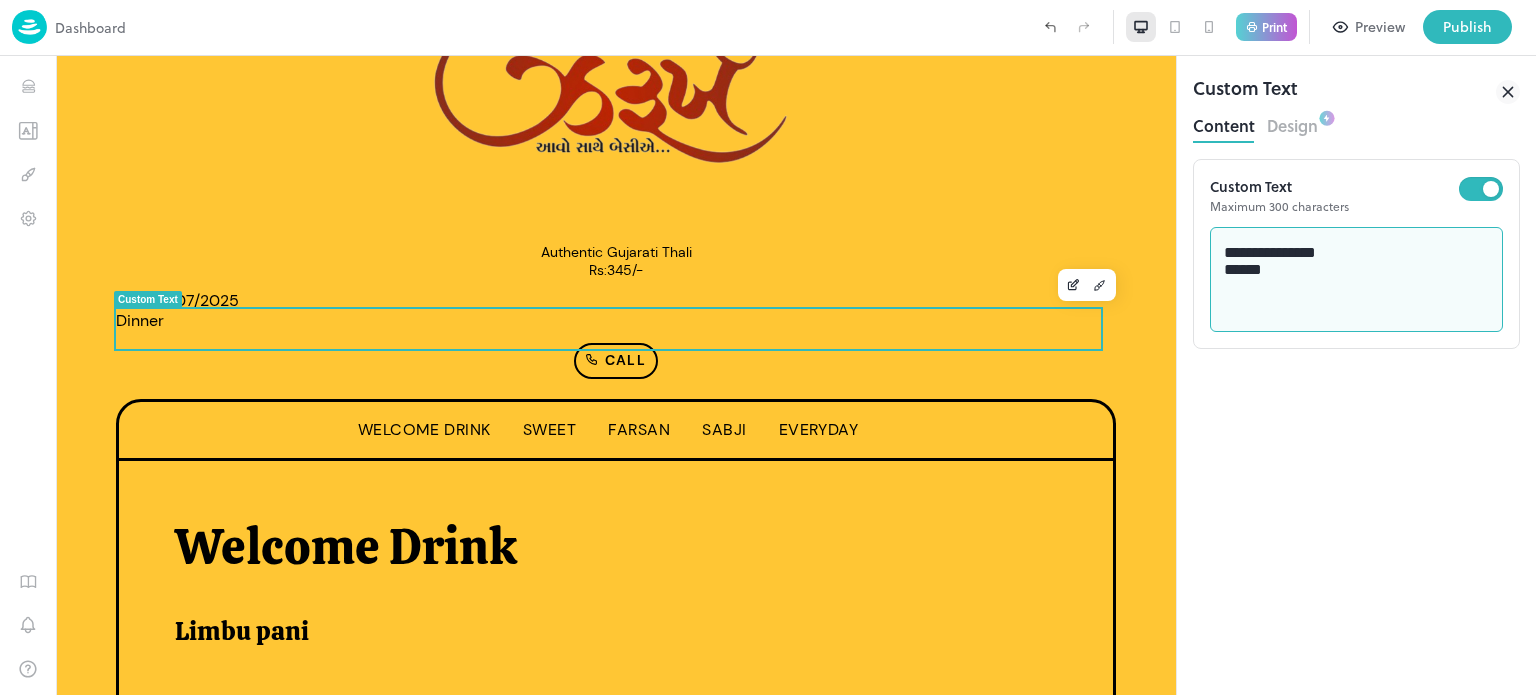 click on "**********" at bounding box center [1357, 280] 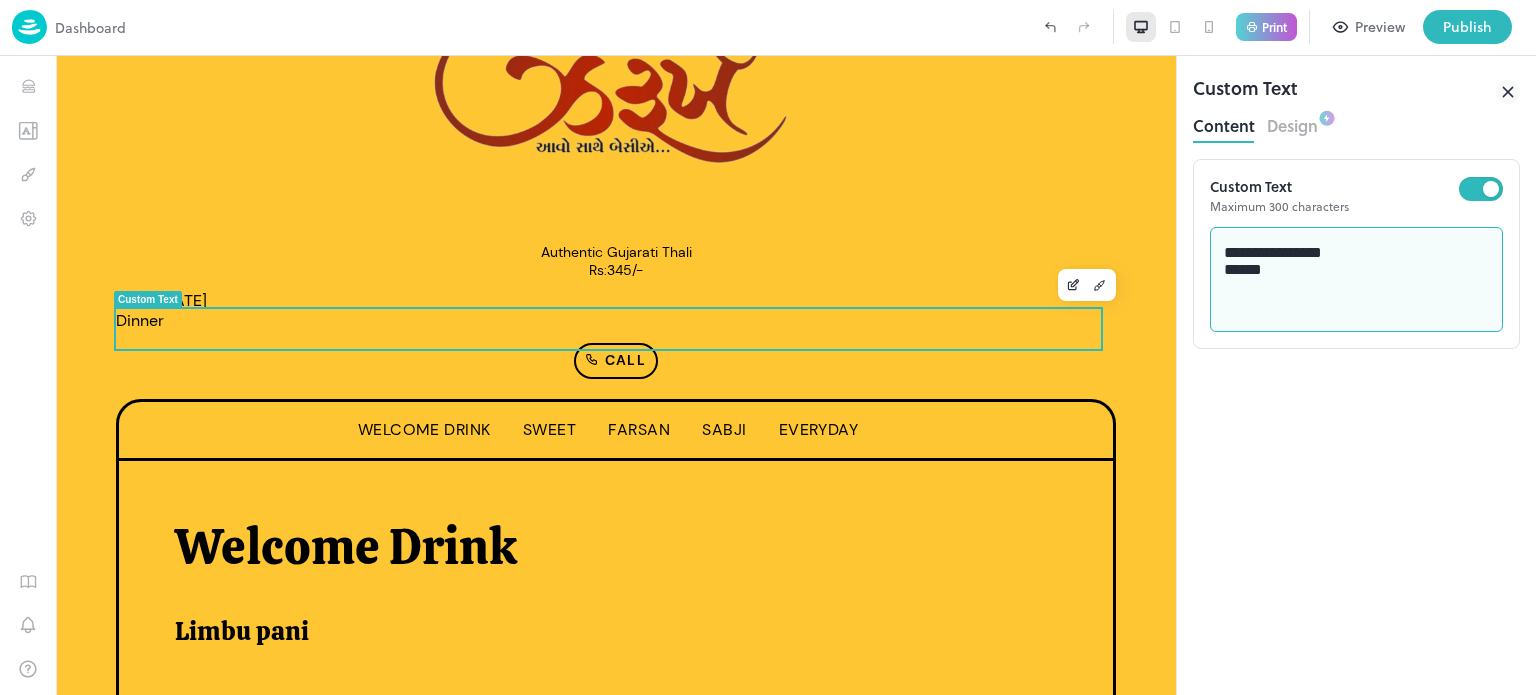 click on "**********" at bounding box center [1357, 280] 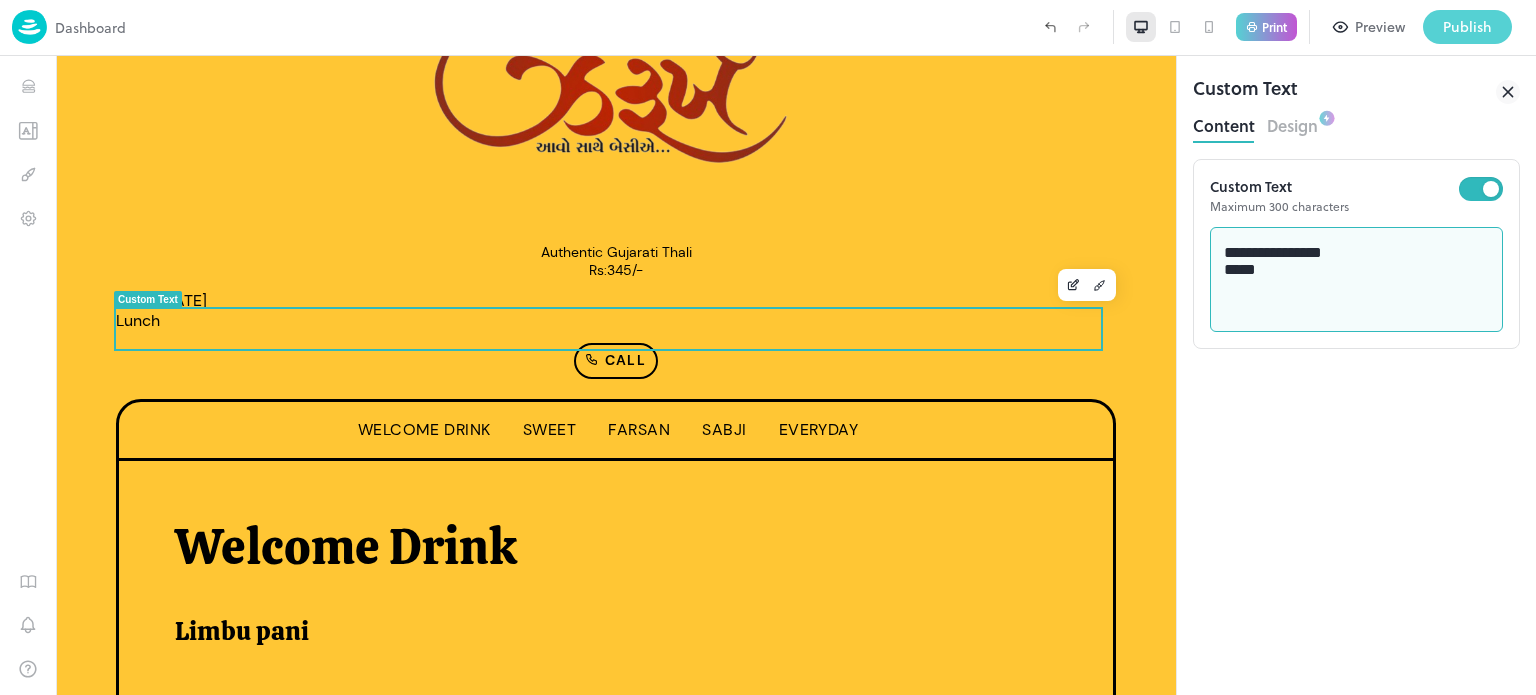 type on "**********" 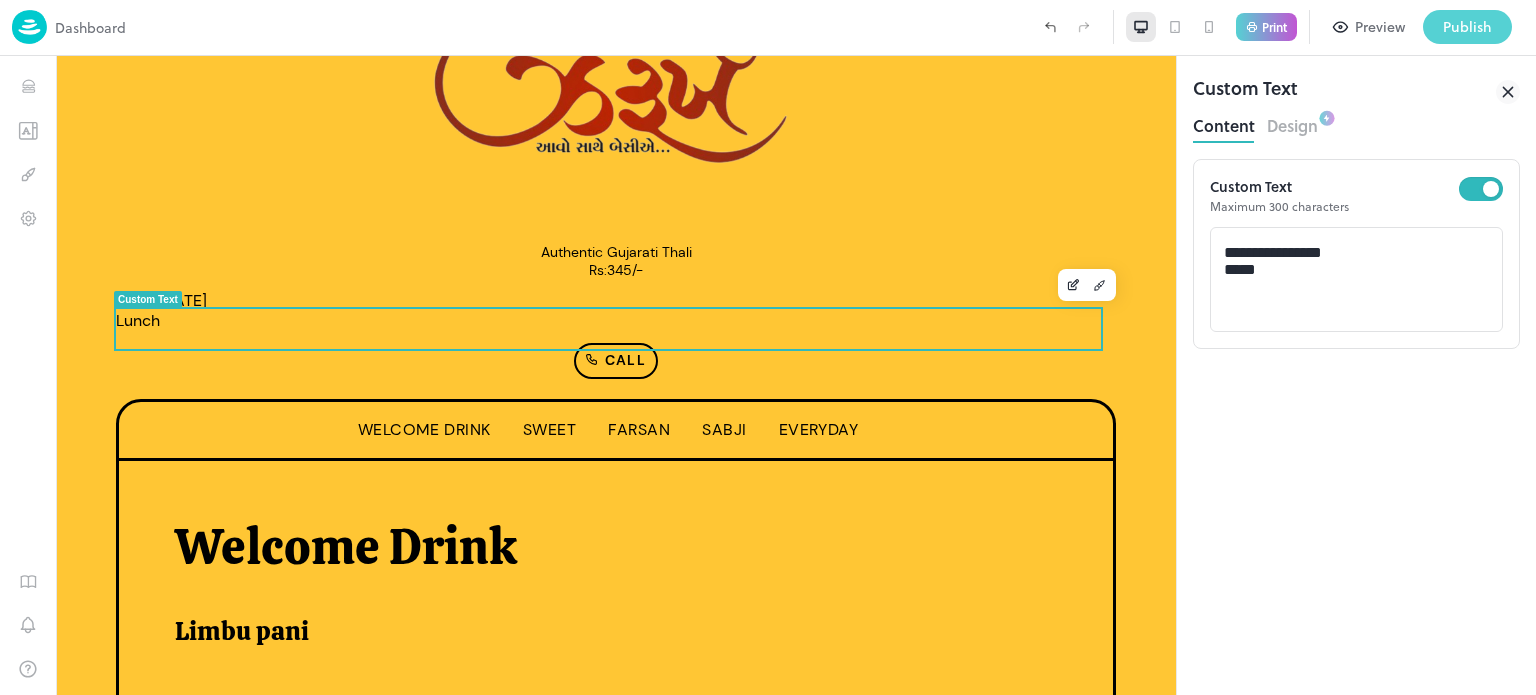click on "Publish" at bounding box center (1467, 27) 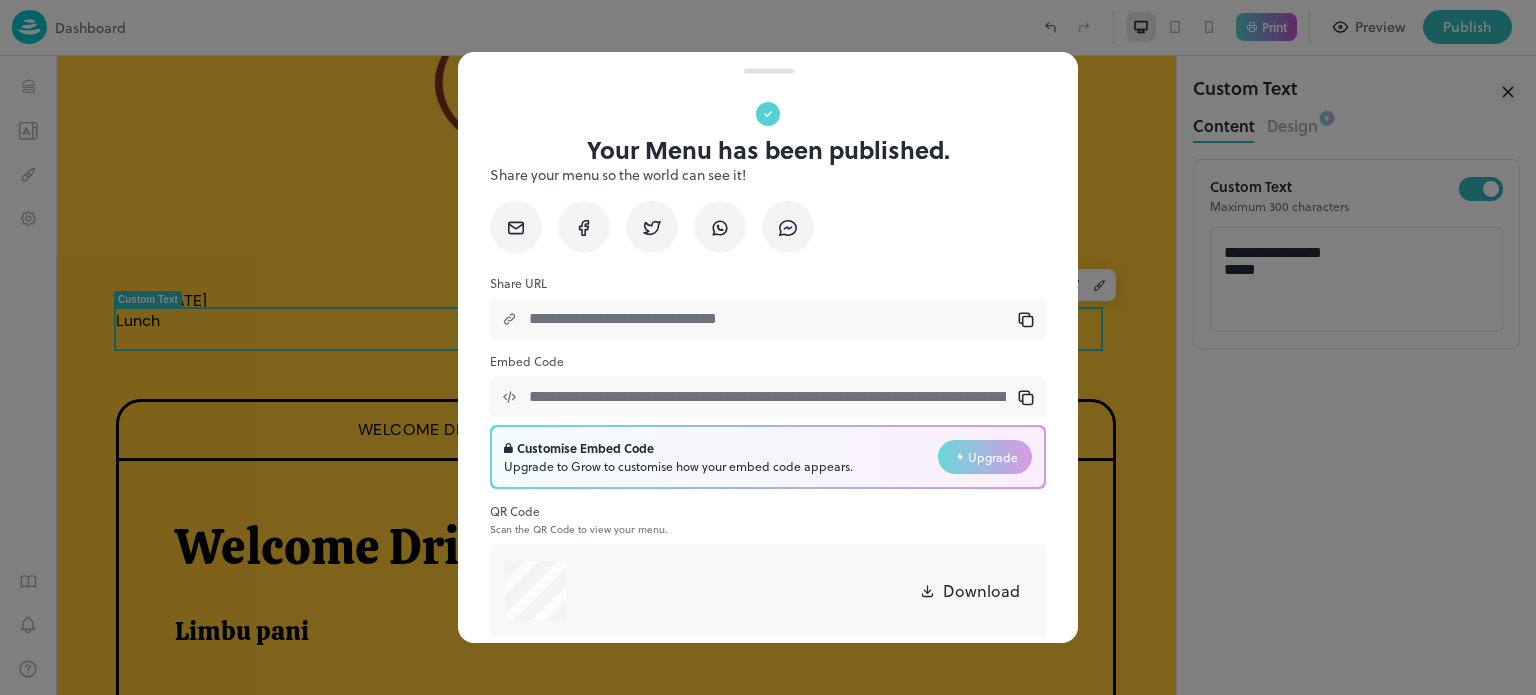 click on "Download" at bounding box center (981, 591) 